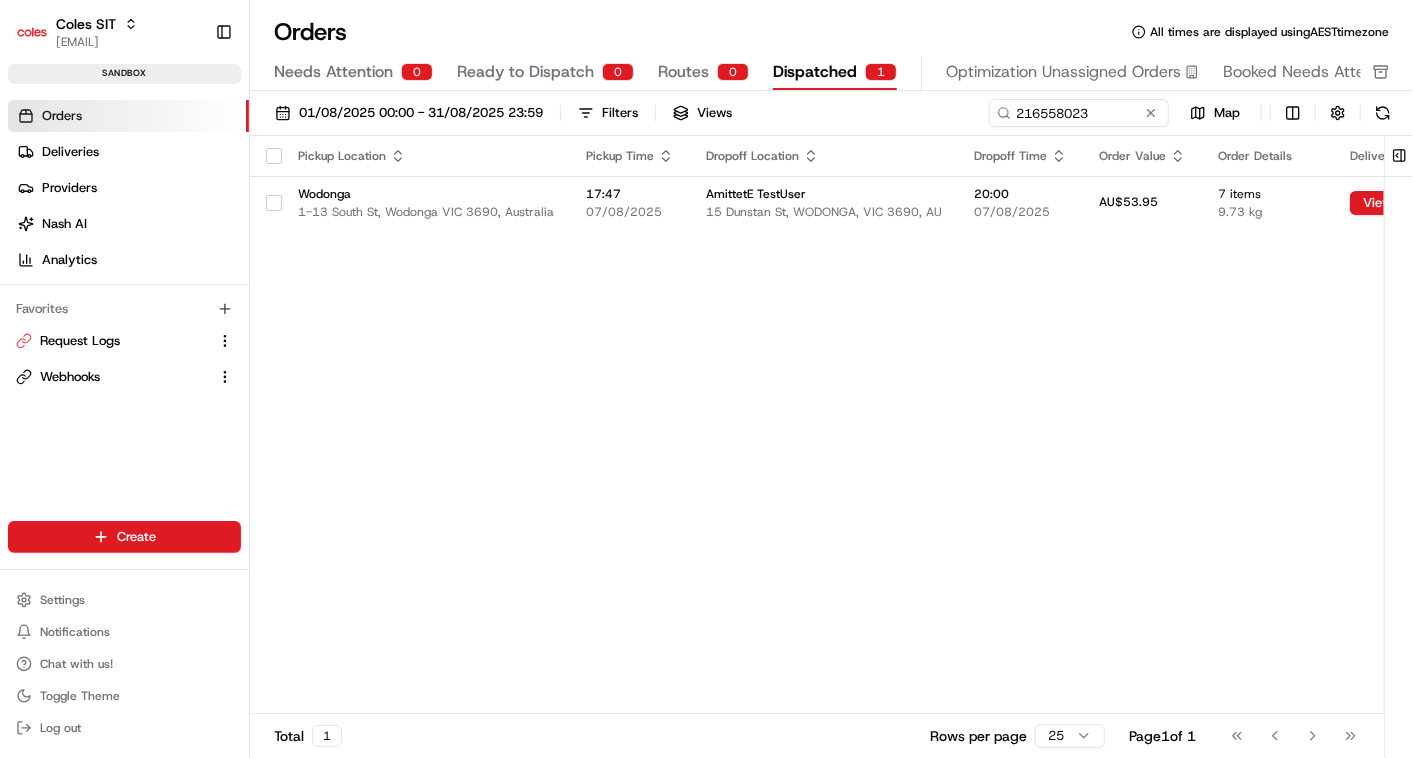 scroll, scrollTop: 0, scrollLeft: 0, axis: both 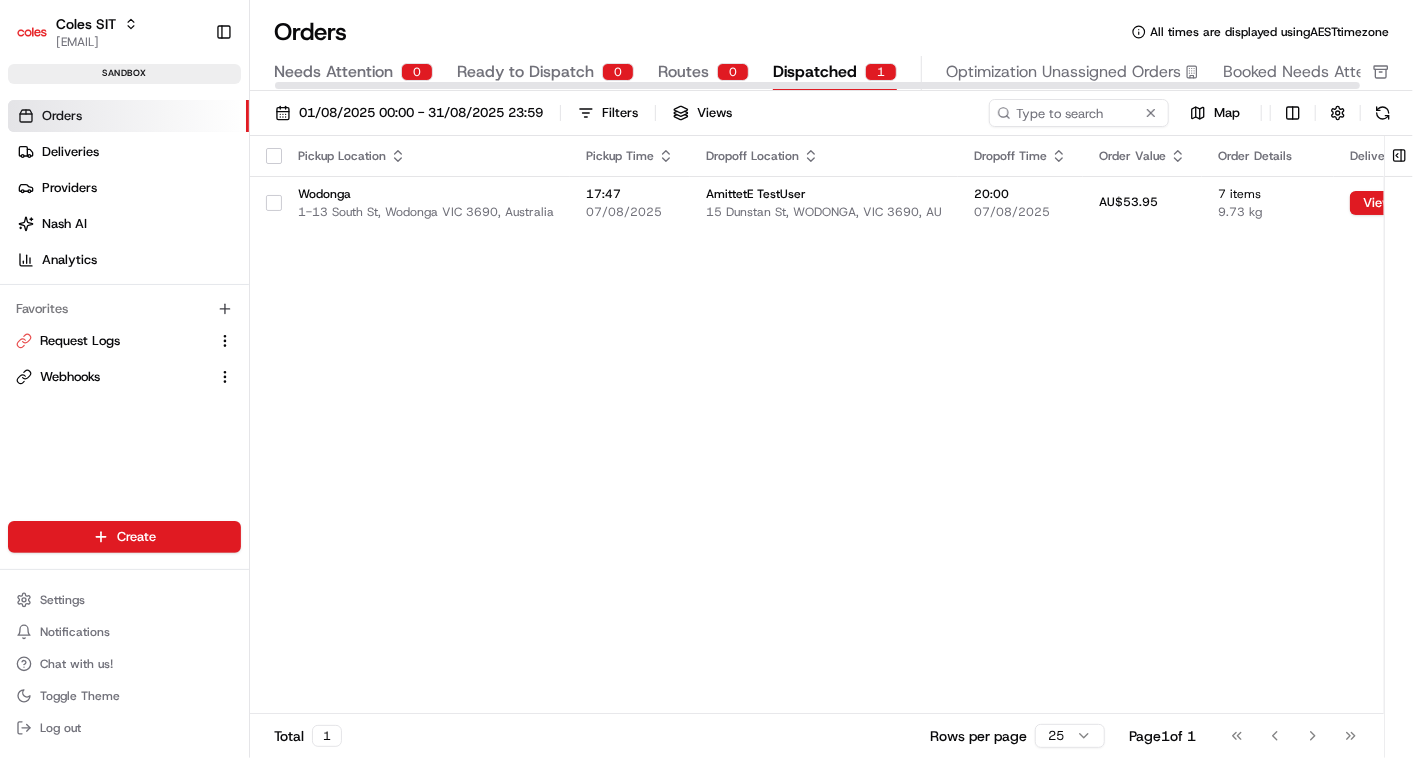 click on "Needs Attention" at bounding box center (333, 72) 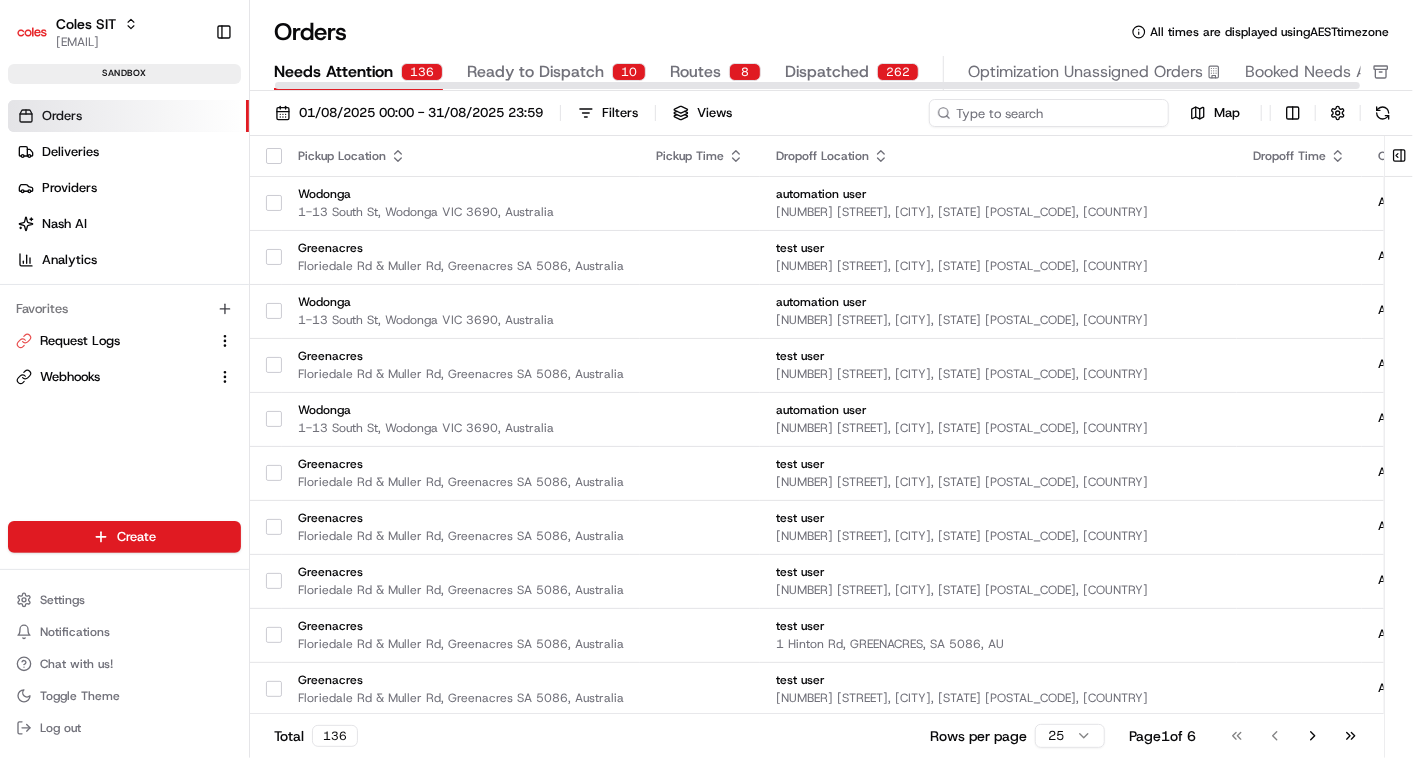 click at bounding box center (1049, 113) 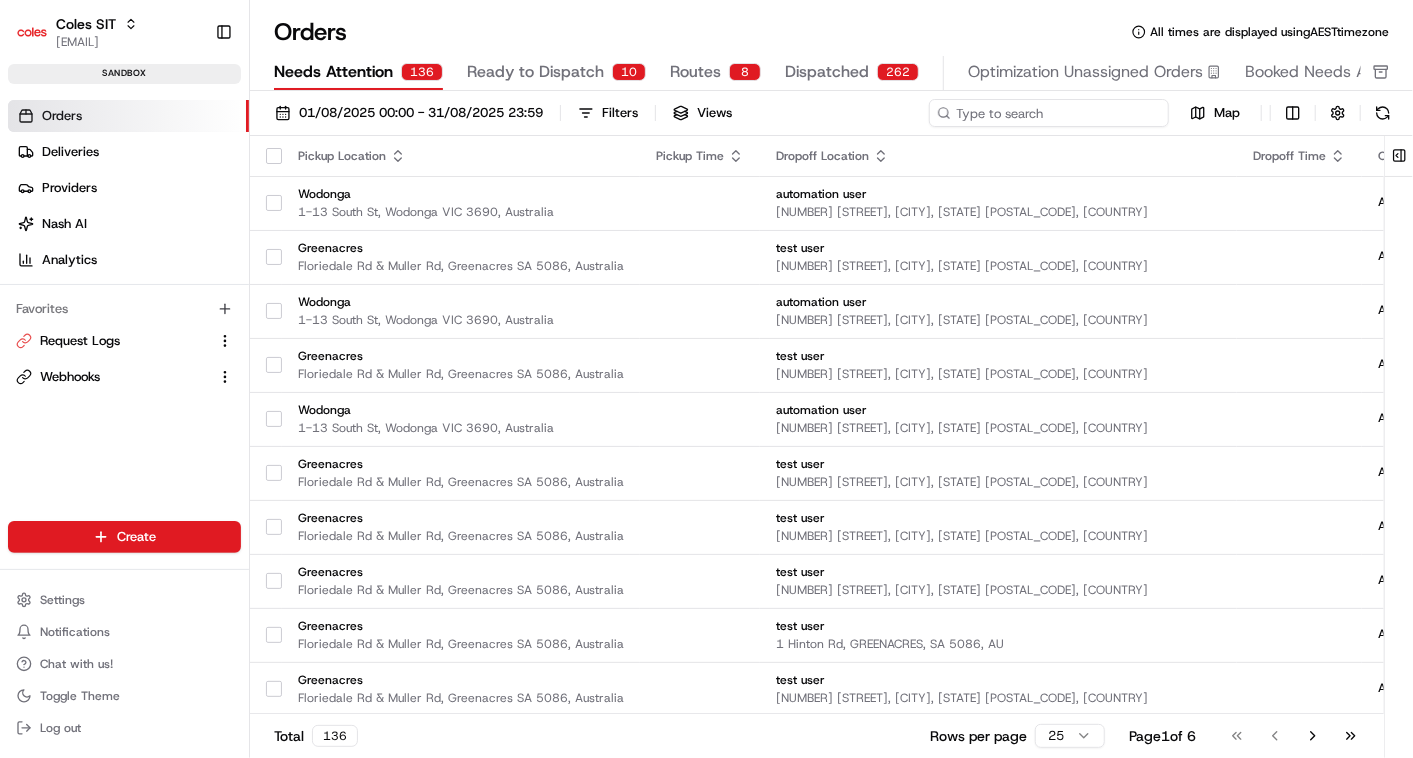 paste on "216558023" 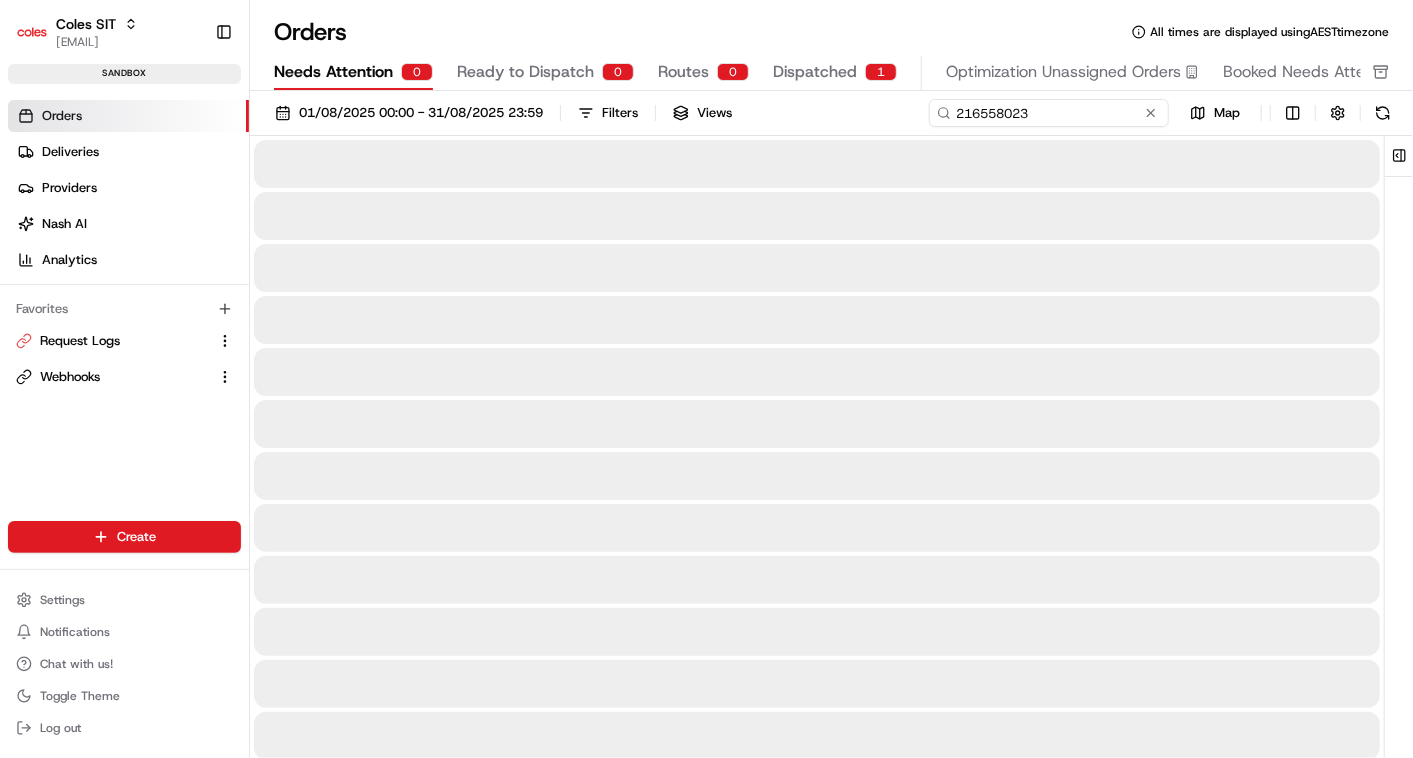 type on "216558023" 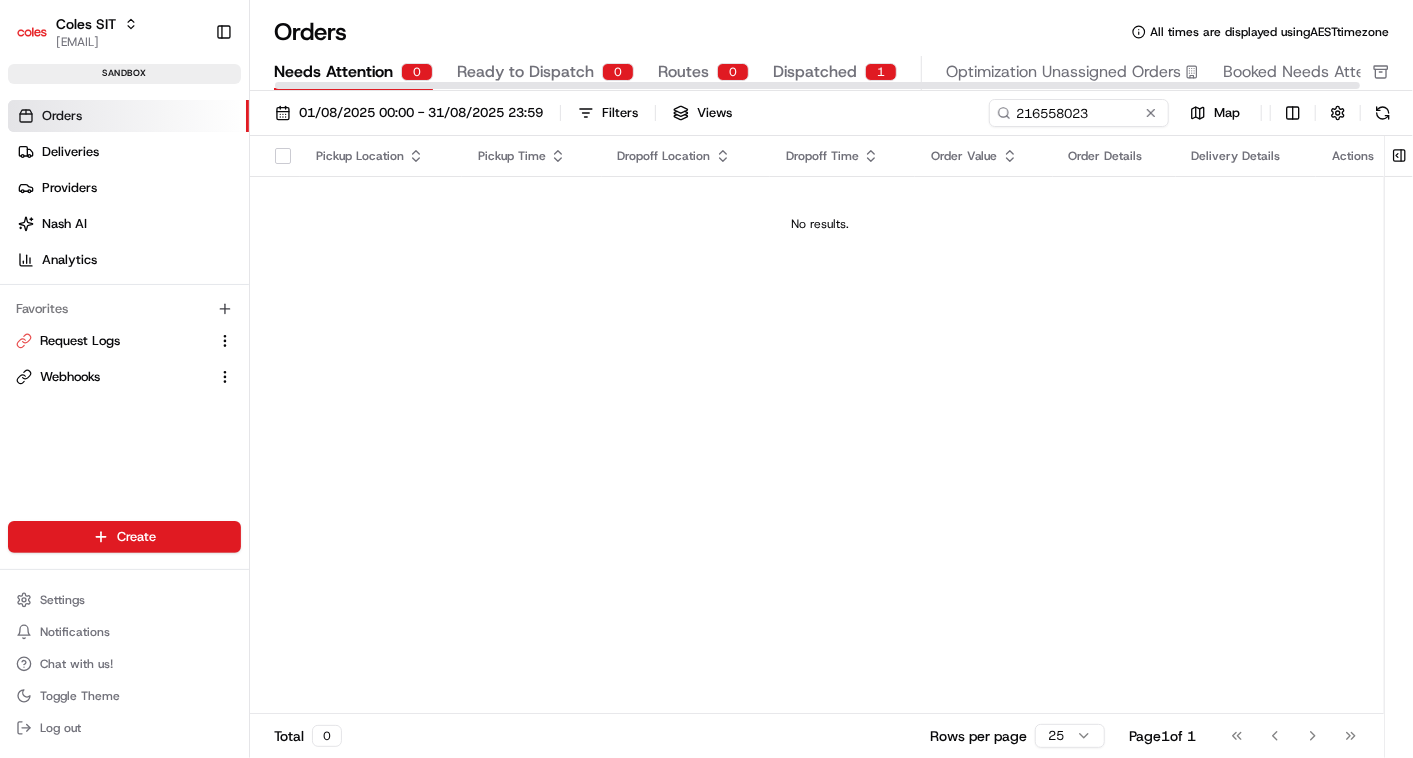 click at bounding box center (817, 85) 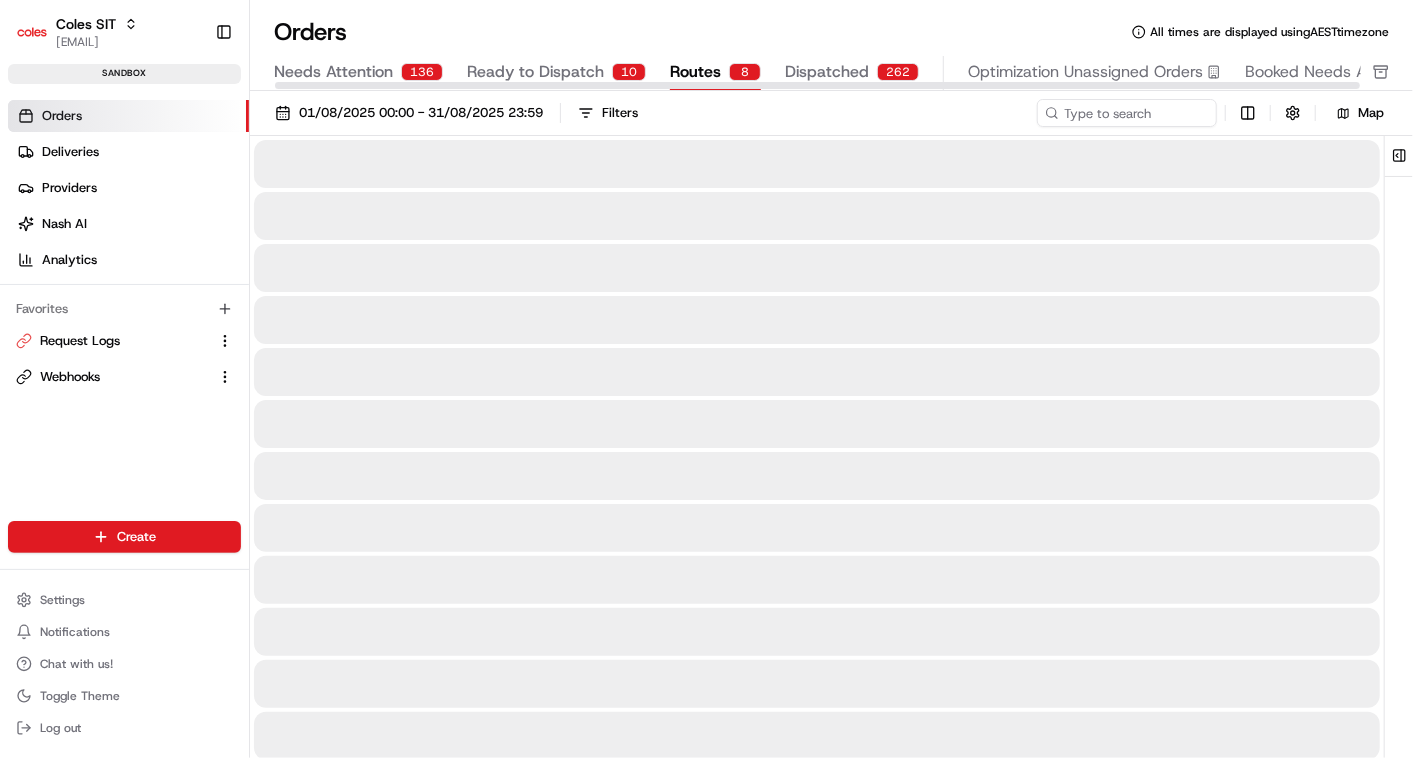 click on "Routes" at bounding box center [695, 72] 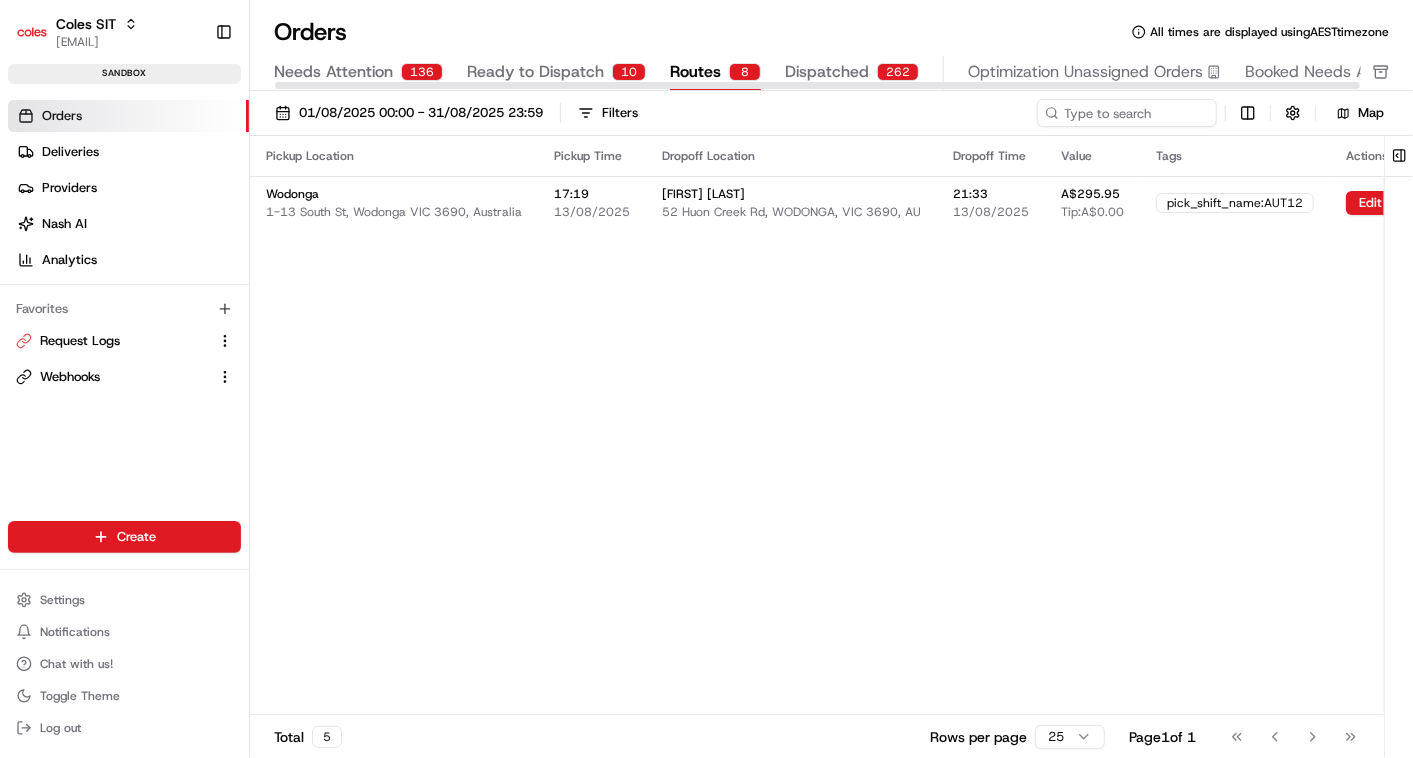 click on "Needs Attention 136 Ready to Dispatch 10 Routes 8 Dispatched 262 Optimization Unassigned Orders Booked Needs Attention" at bounding box center (879, 73) 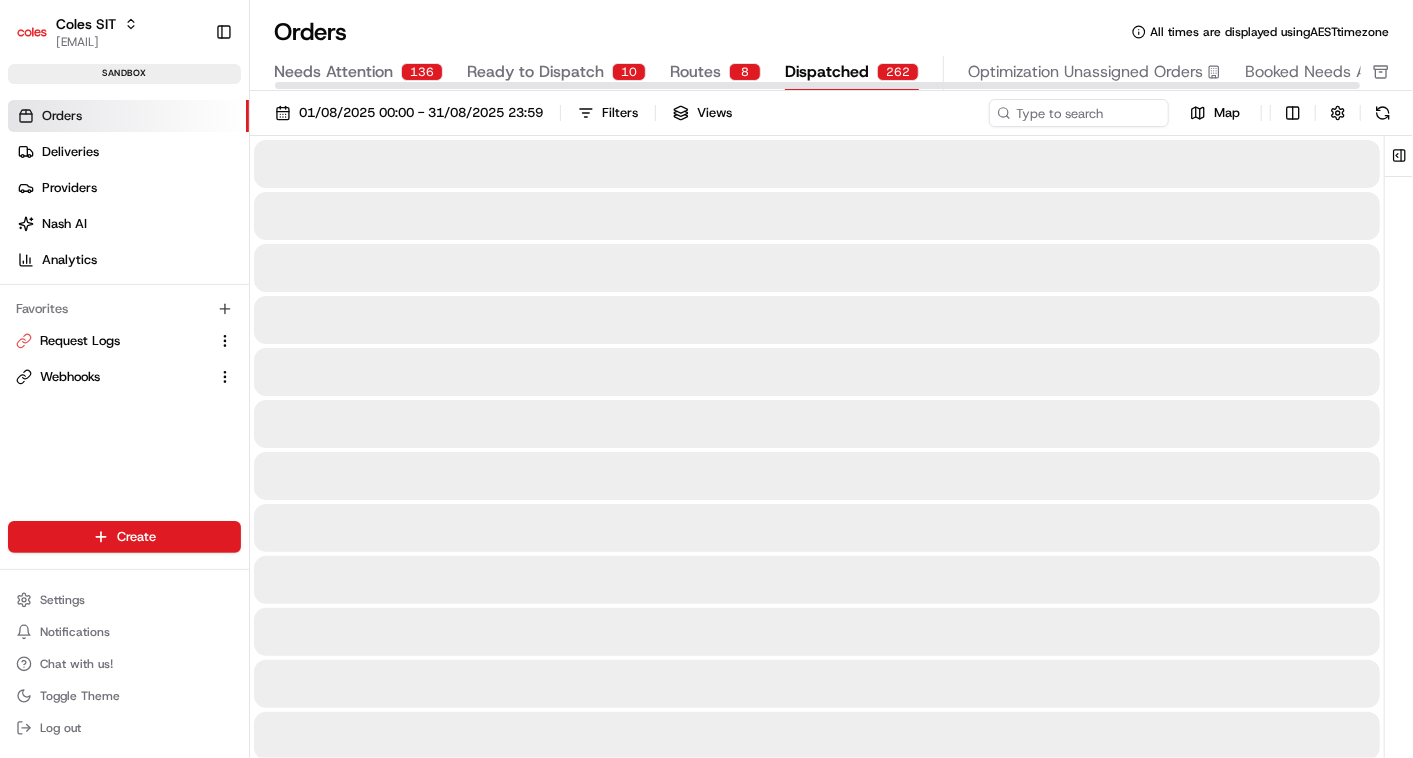 click on "Dispatched" at bounding box center (827, 72) 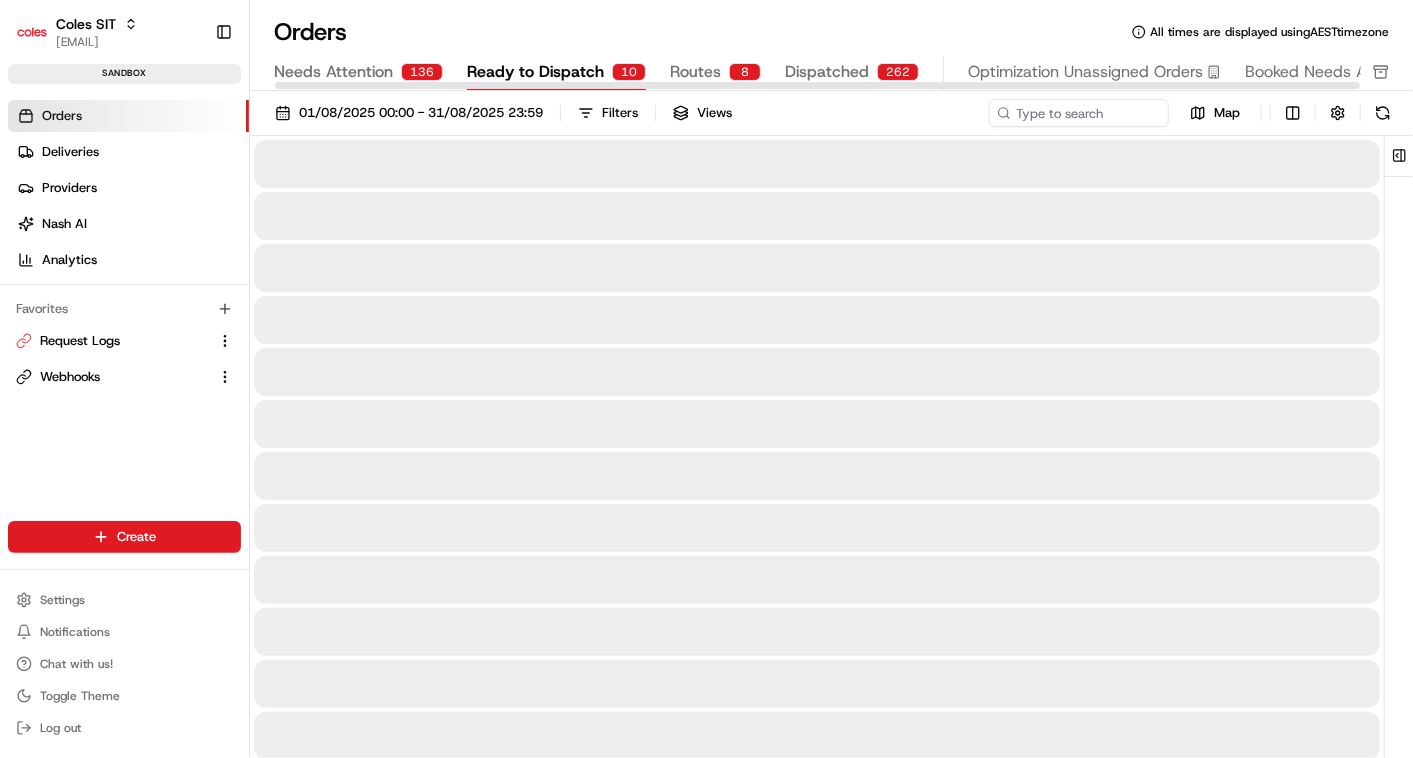 click on "Ready to Dispatch" at bounding box center [535, 72] 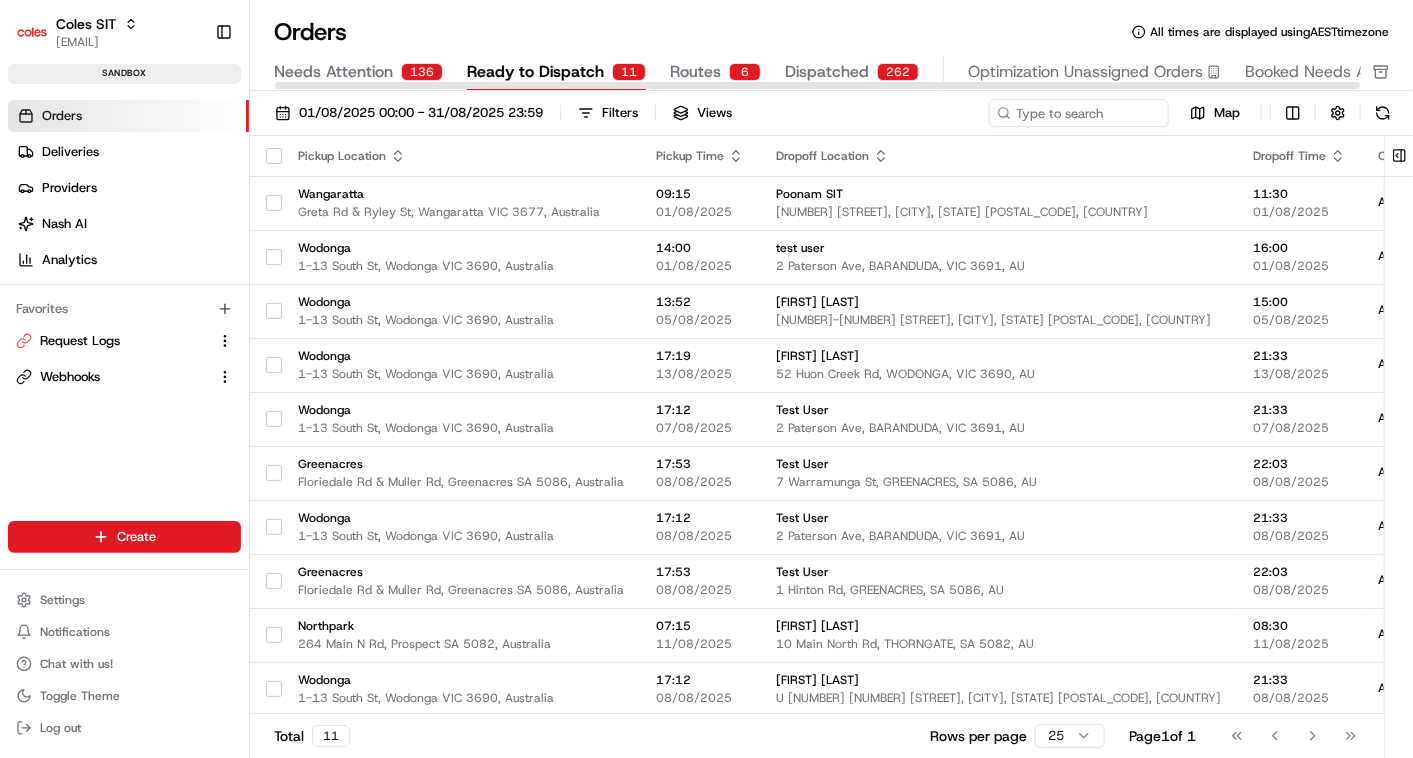 click on "Ready to Dispatch" at bounding box center [535, 72] 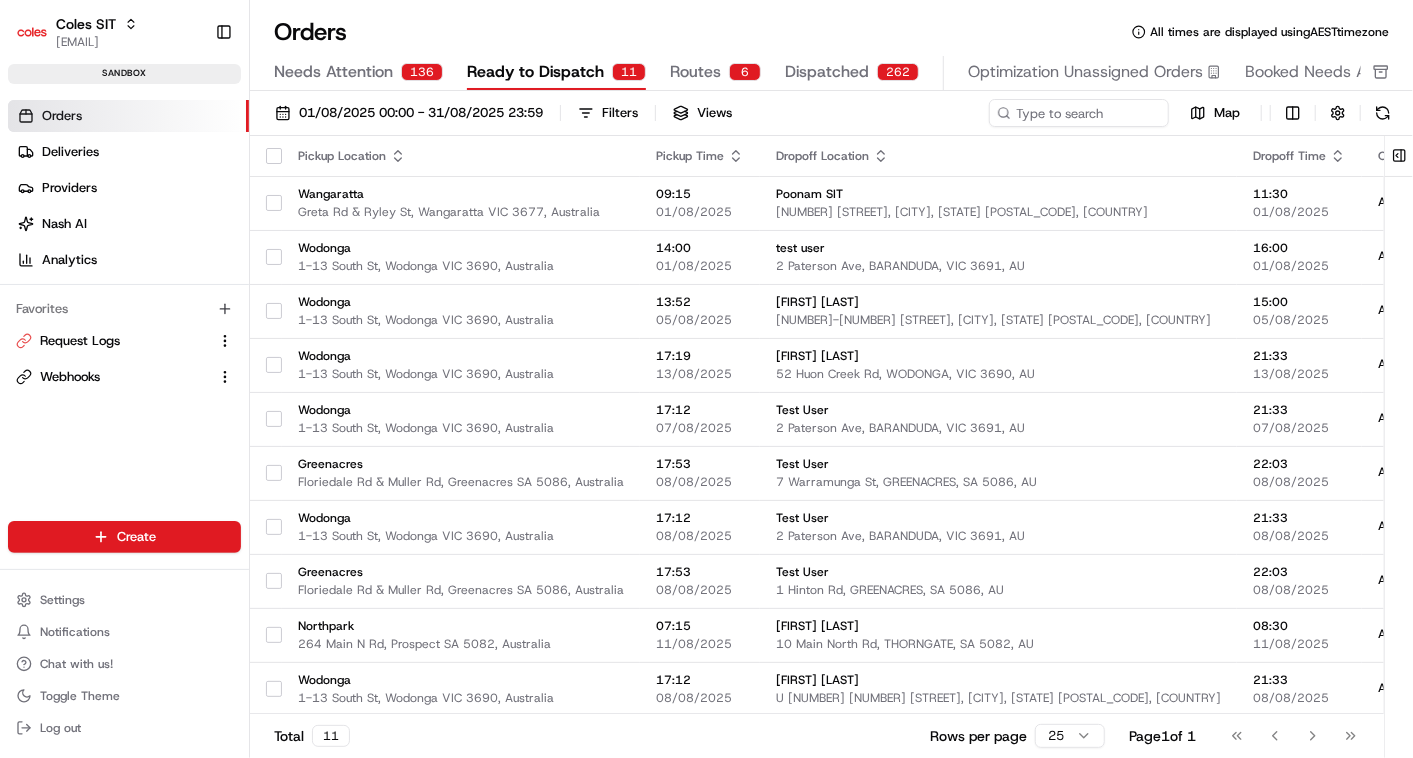 click 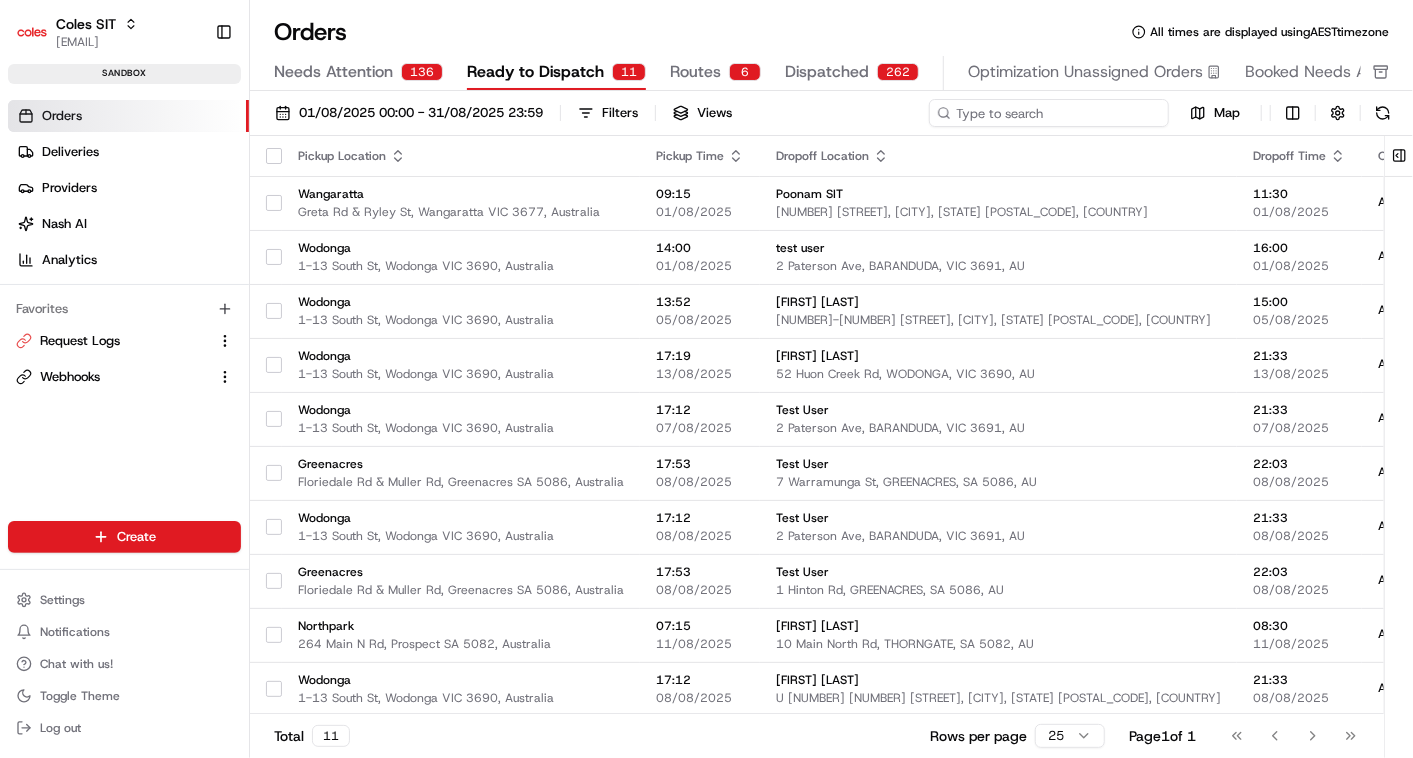 click at bounding box center (1049, 113) 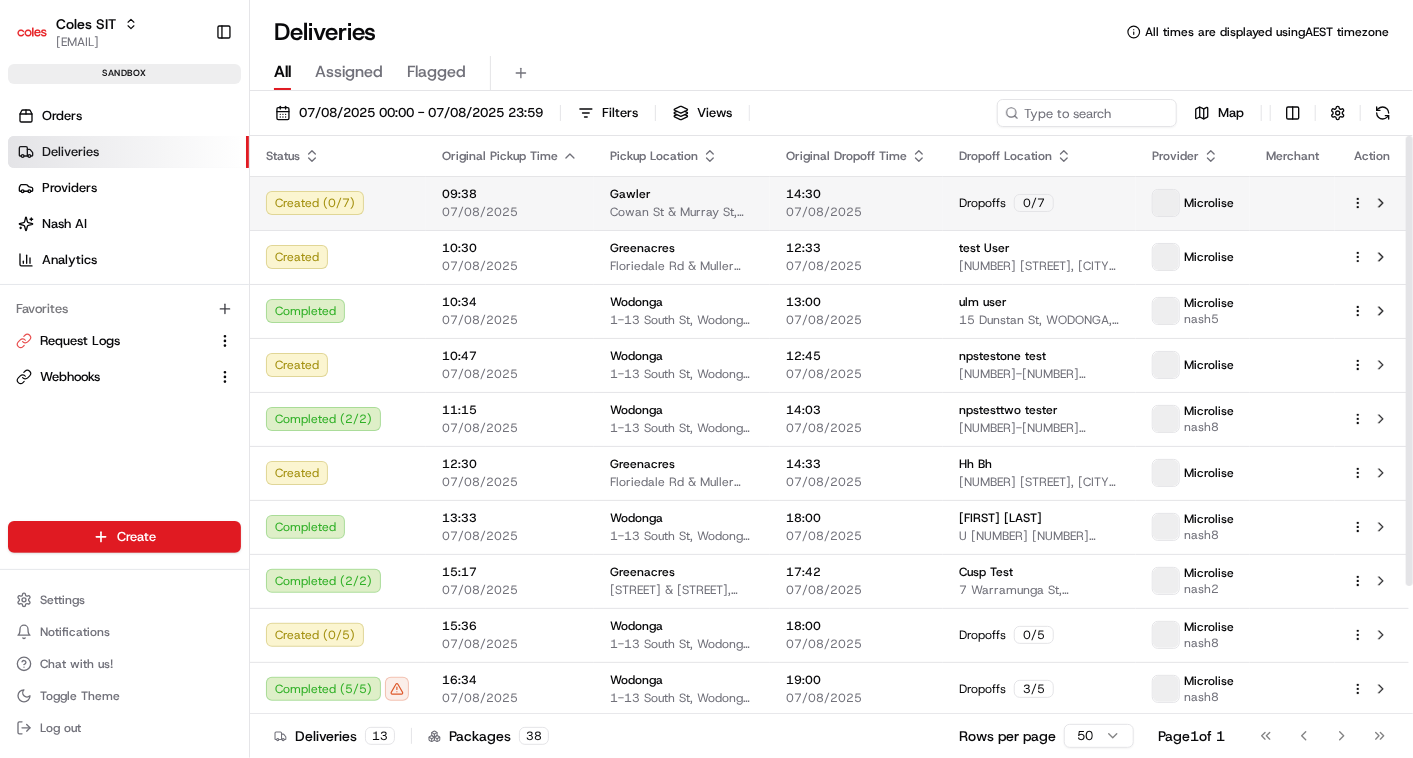 scroll, scrollTop: 0, scrollLeft: 0, axis: both 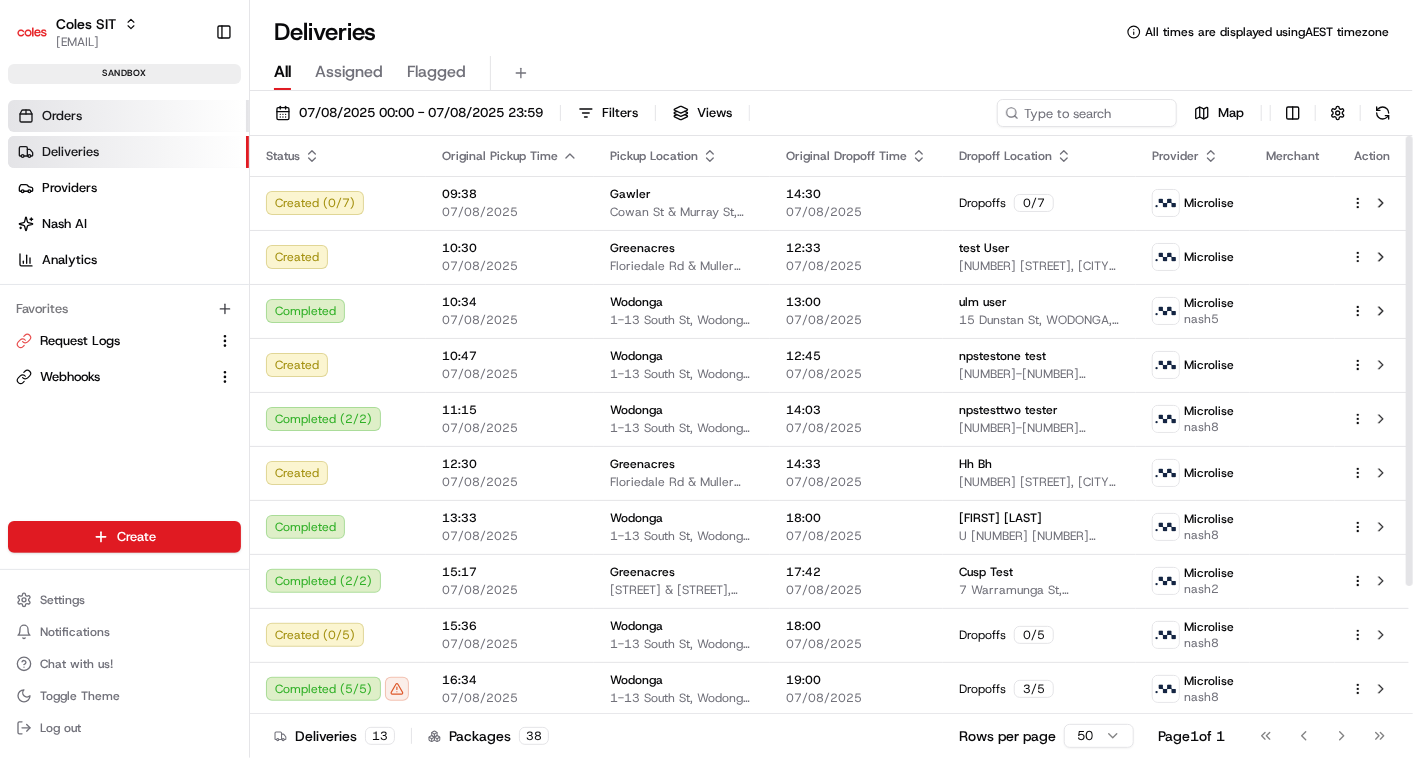 click on "Orders" at bounding box center [62, 116] 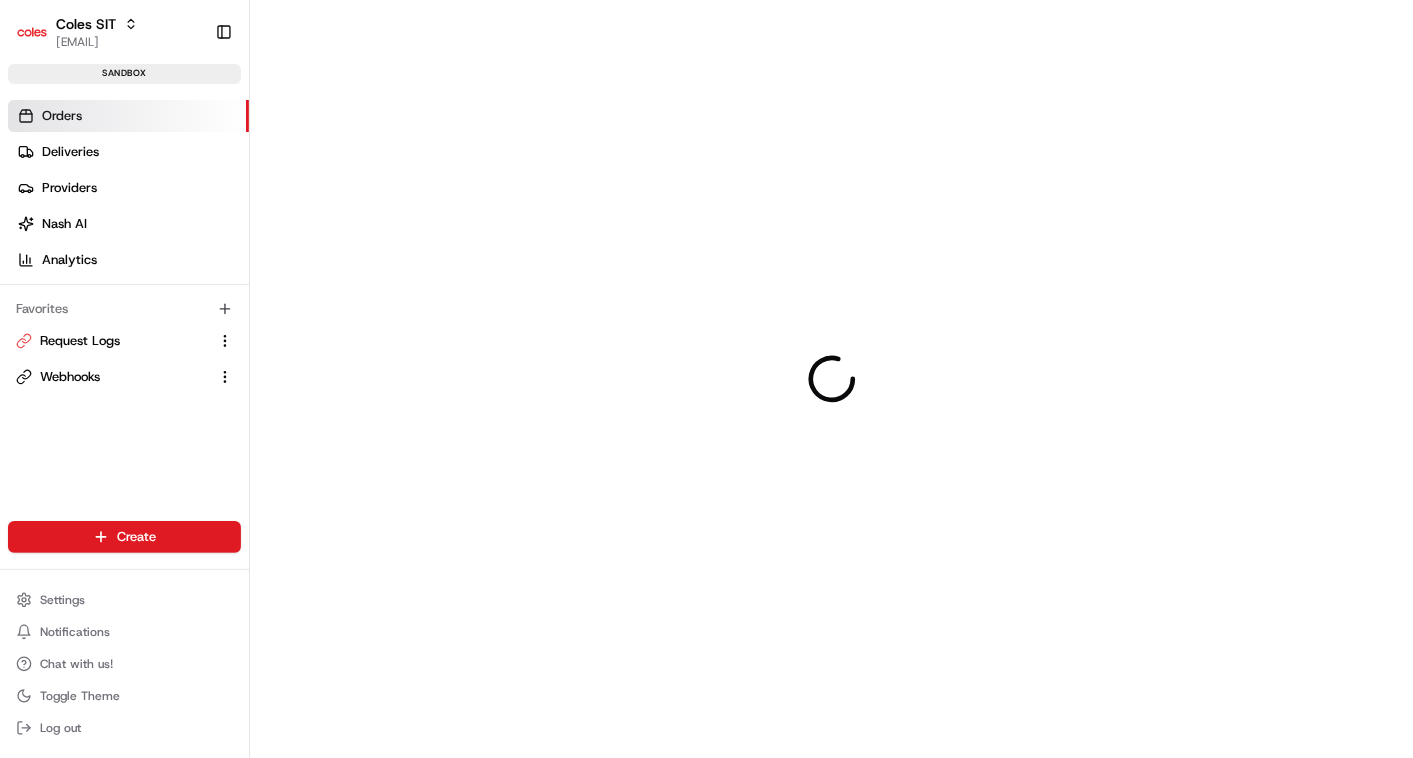 click on "Orders" at bounding box center (62, 116) 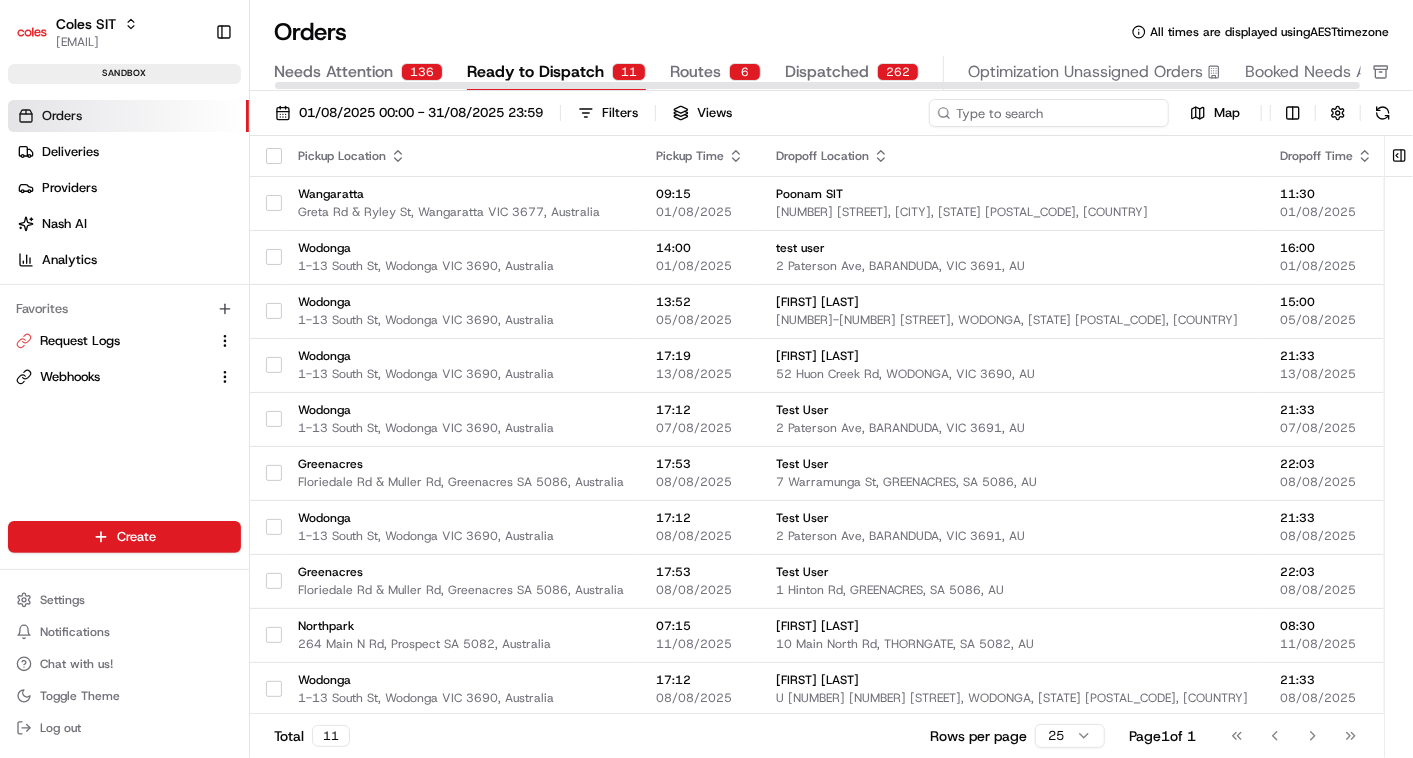 click at bounding box center (1049, 113) 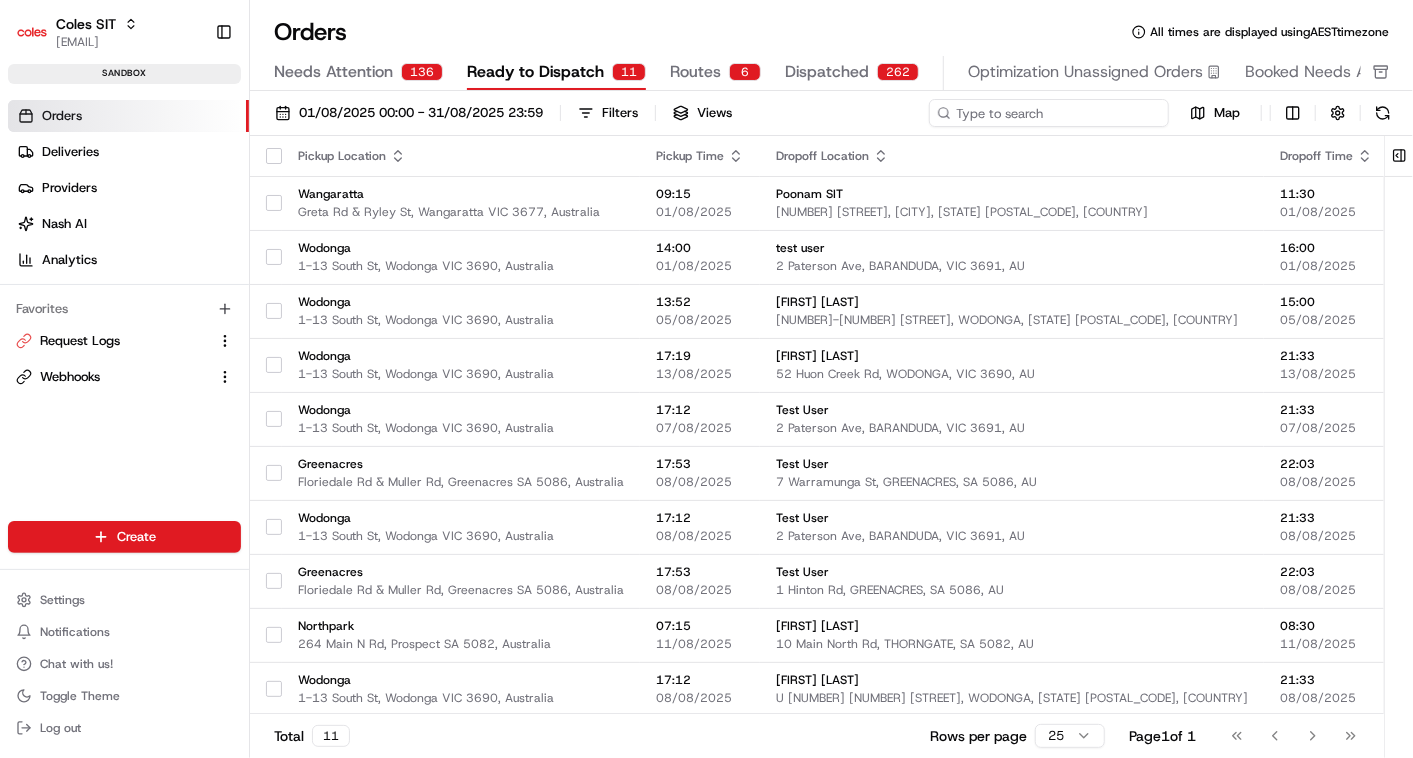 paste on "216557033" 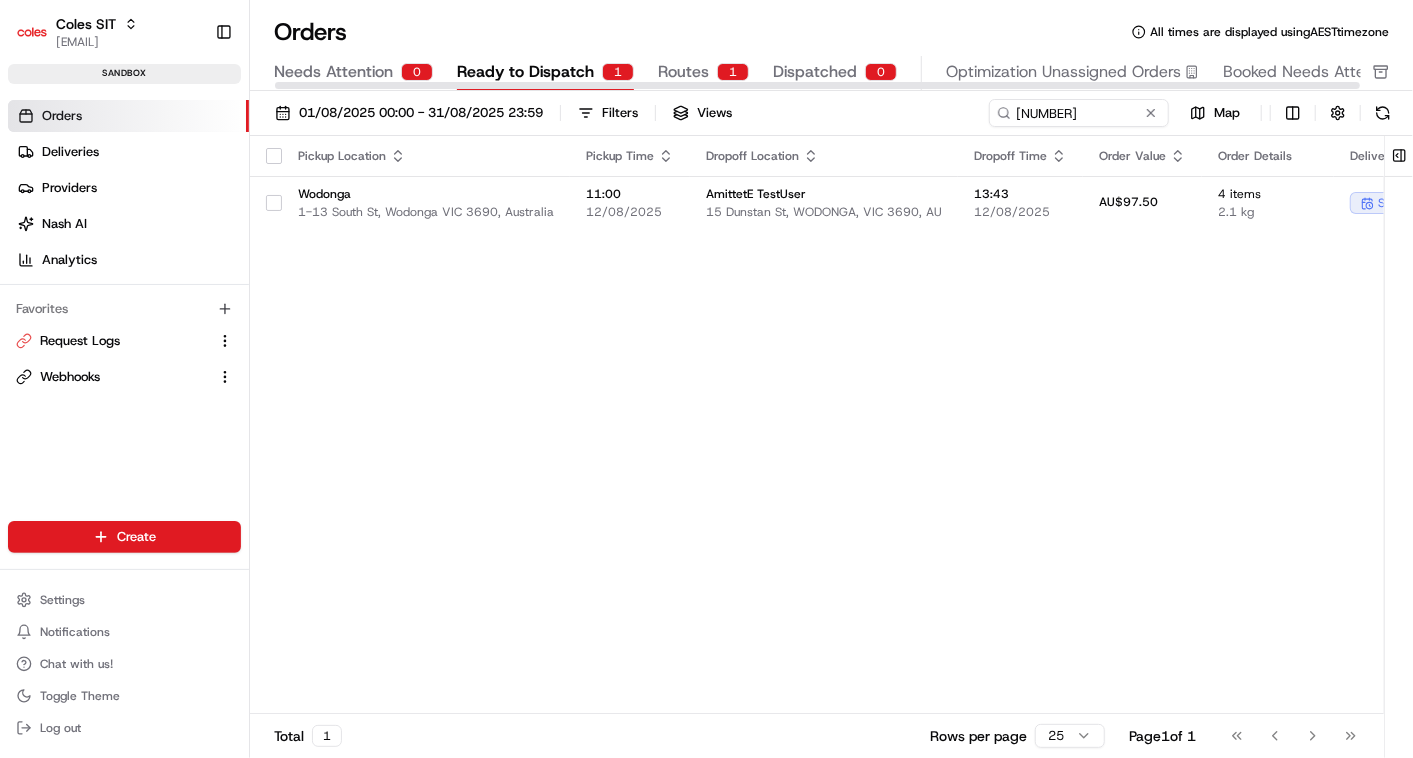 click on "Routes" at bounding box center [683, 72] 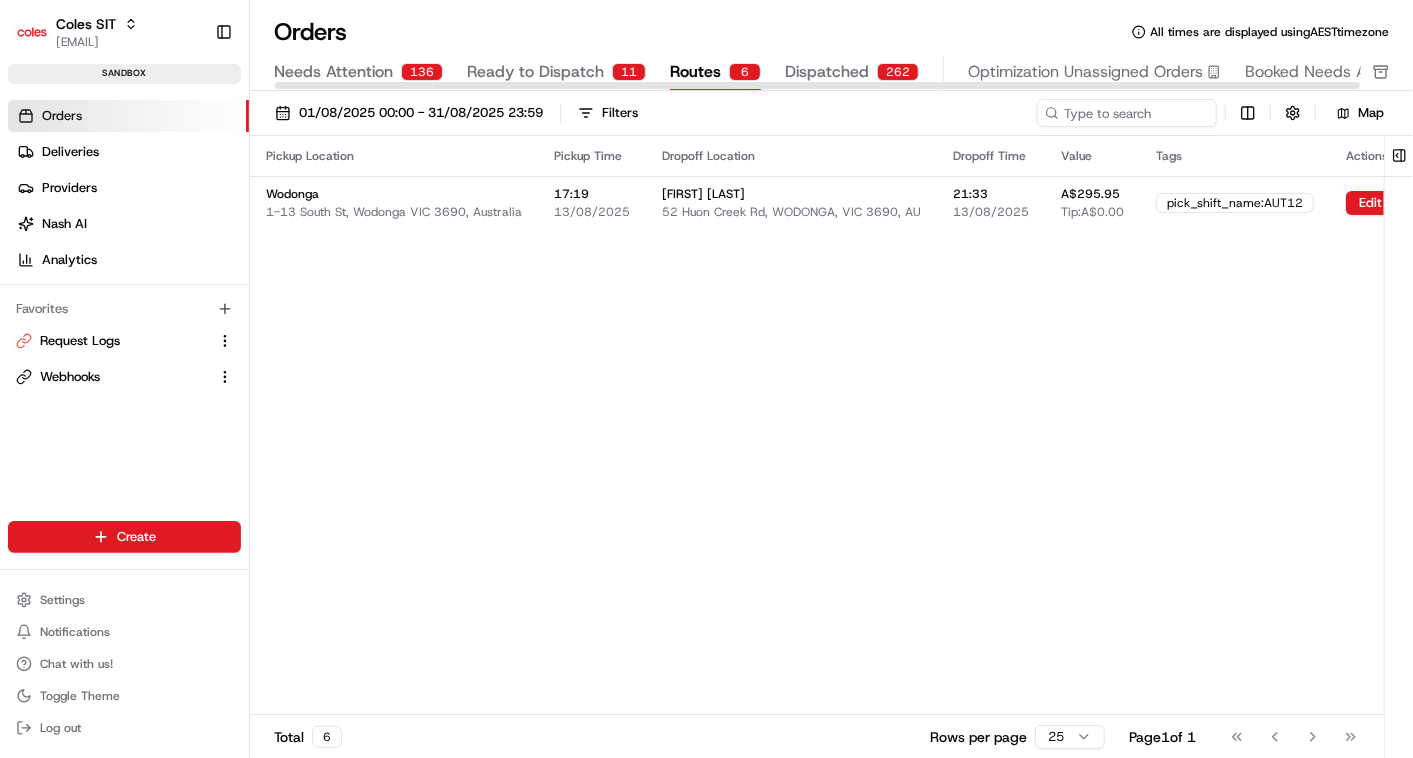 click on "01/08/2025 00:00 - 31/08/2025 23:59 Filters Map" at bounding box center (831, 113) 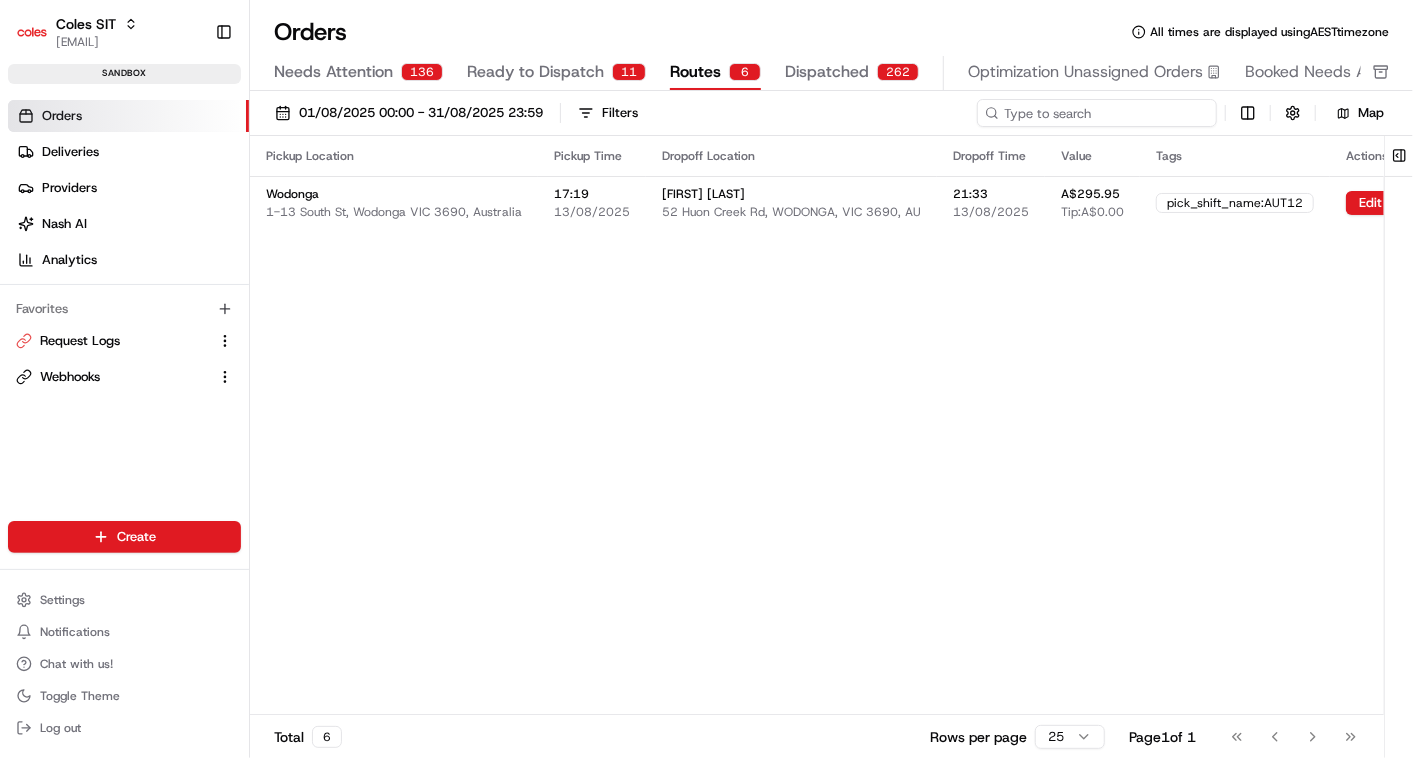 click at bounding box center (1097, 113) 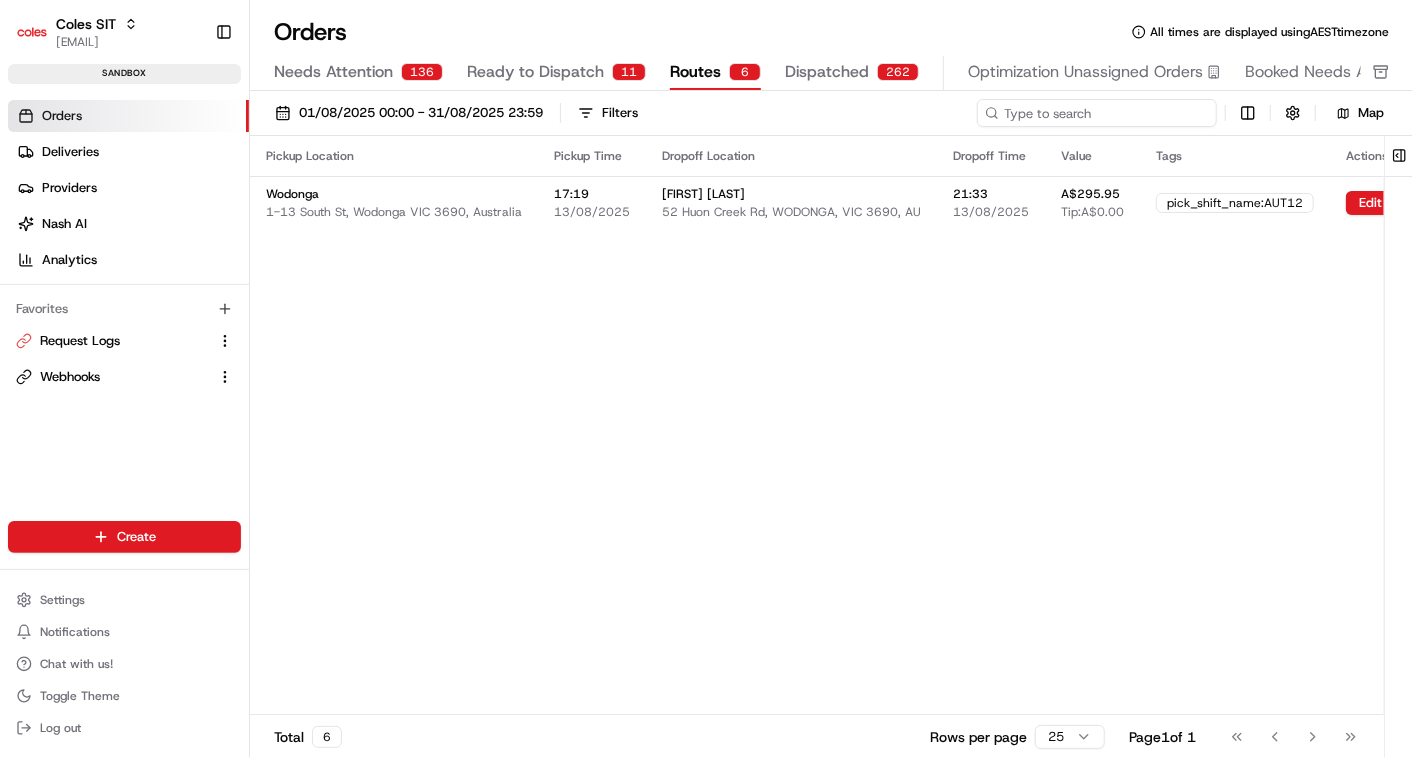 paste on "216557033" 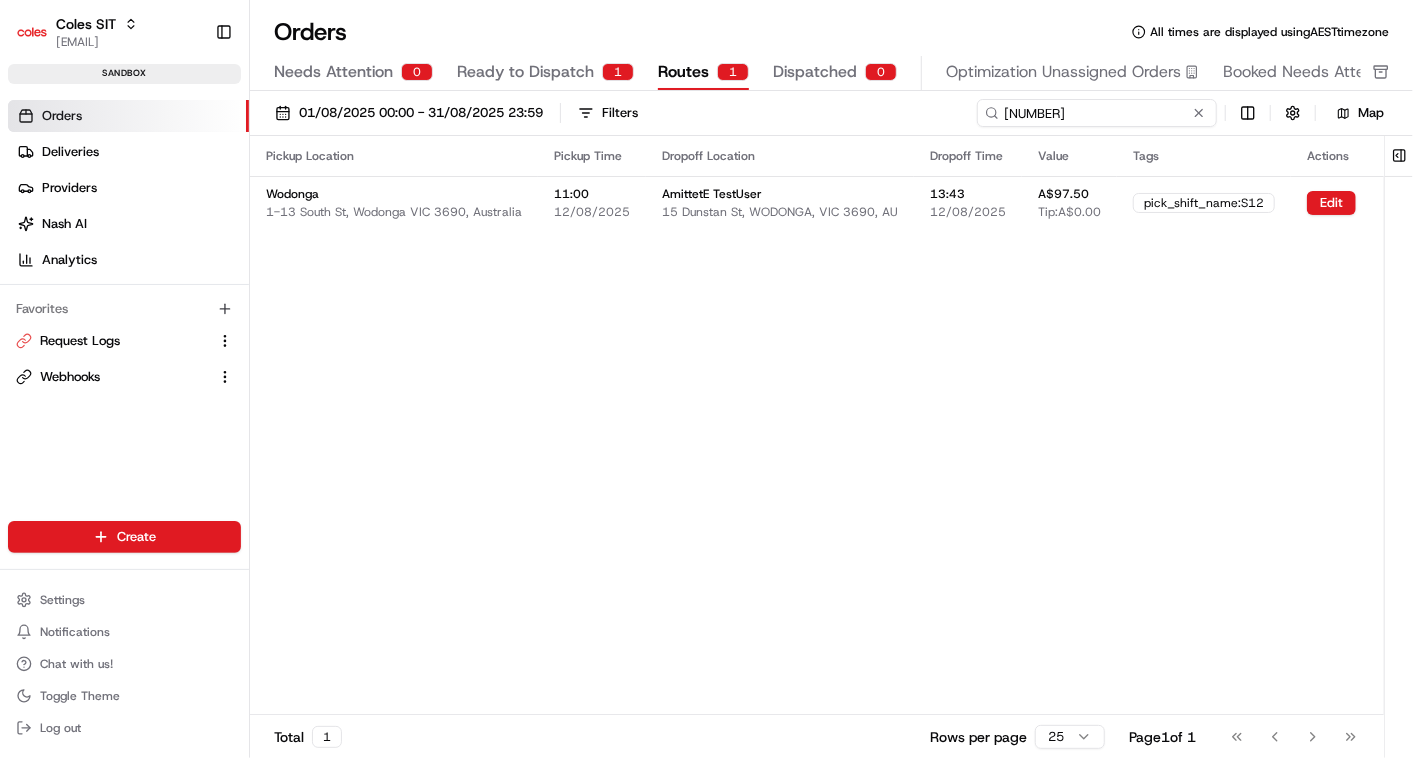 type on "216557033" 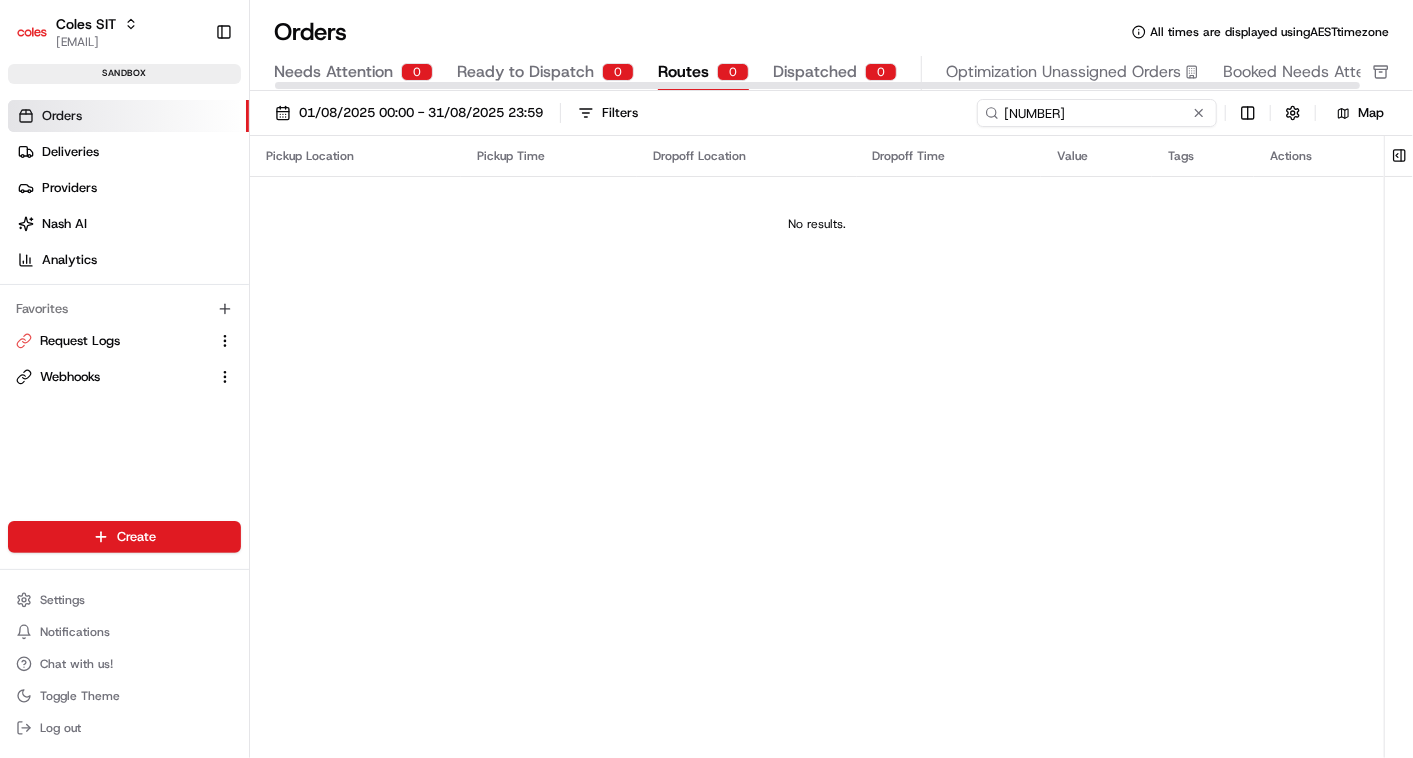 click on "216557033" at bounding box center [1097, 113] 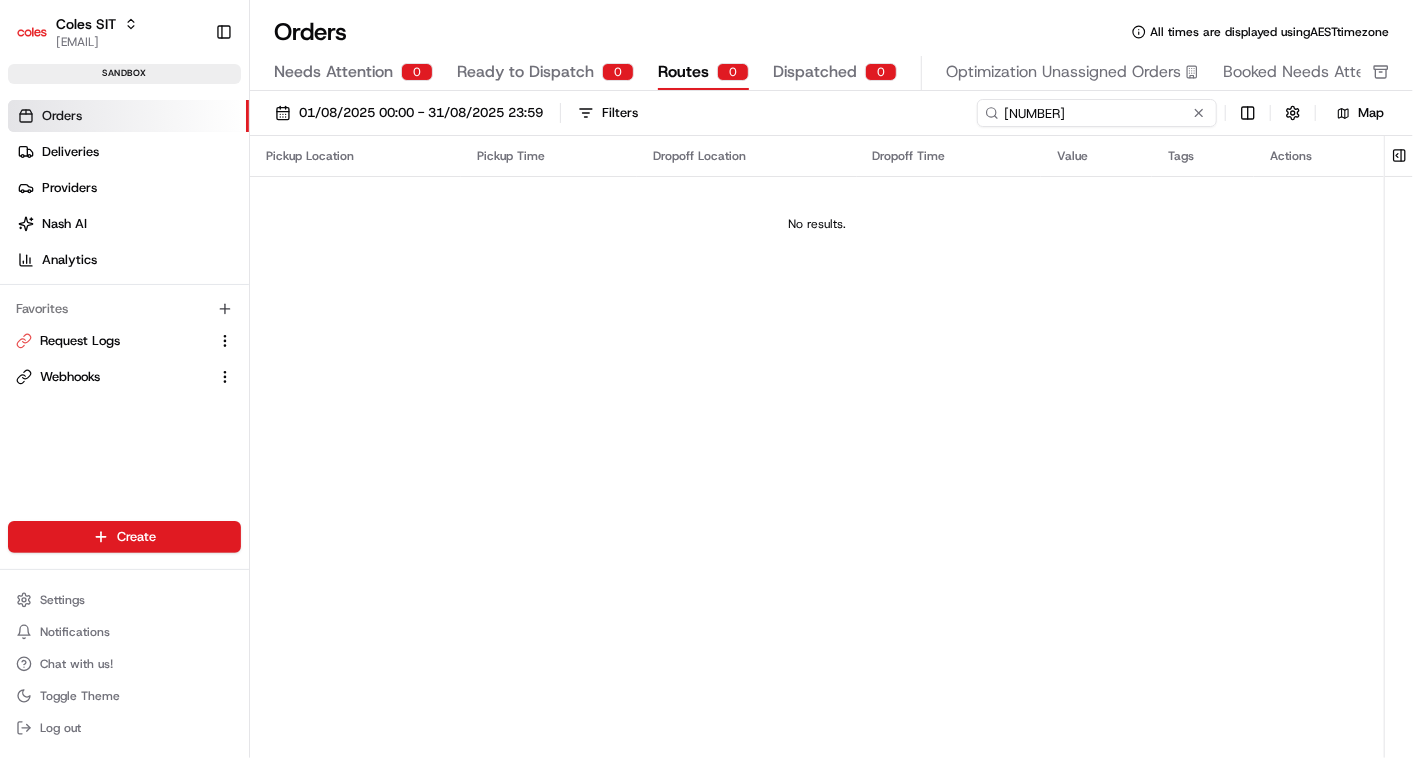 click on "216557033" at bounding box center [1097, 113] 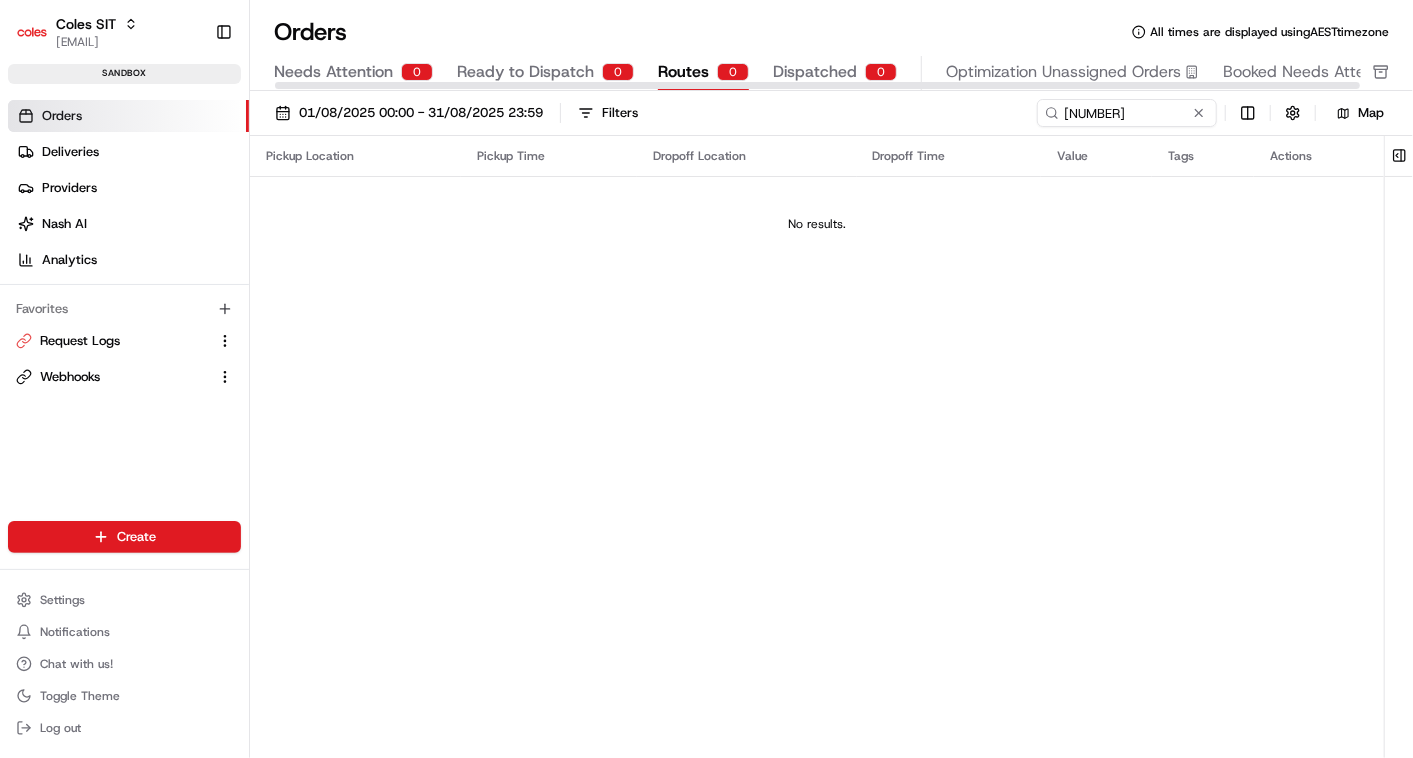 click on "Ready to Dispatch" at bounding box center [525, 72] 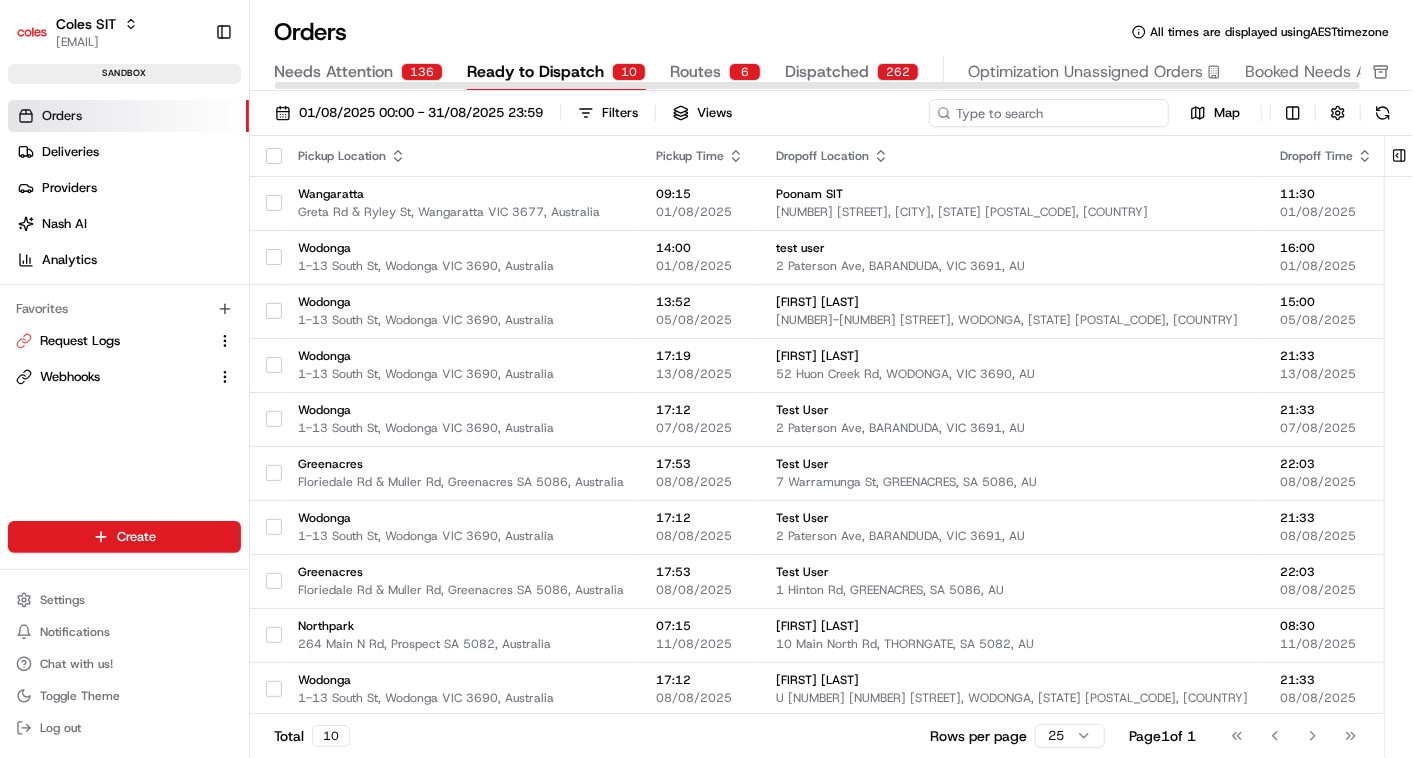 click at bounding box center [1049, 113] 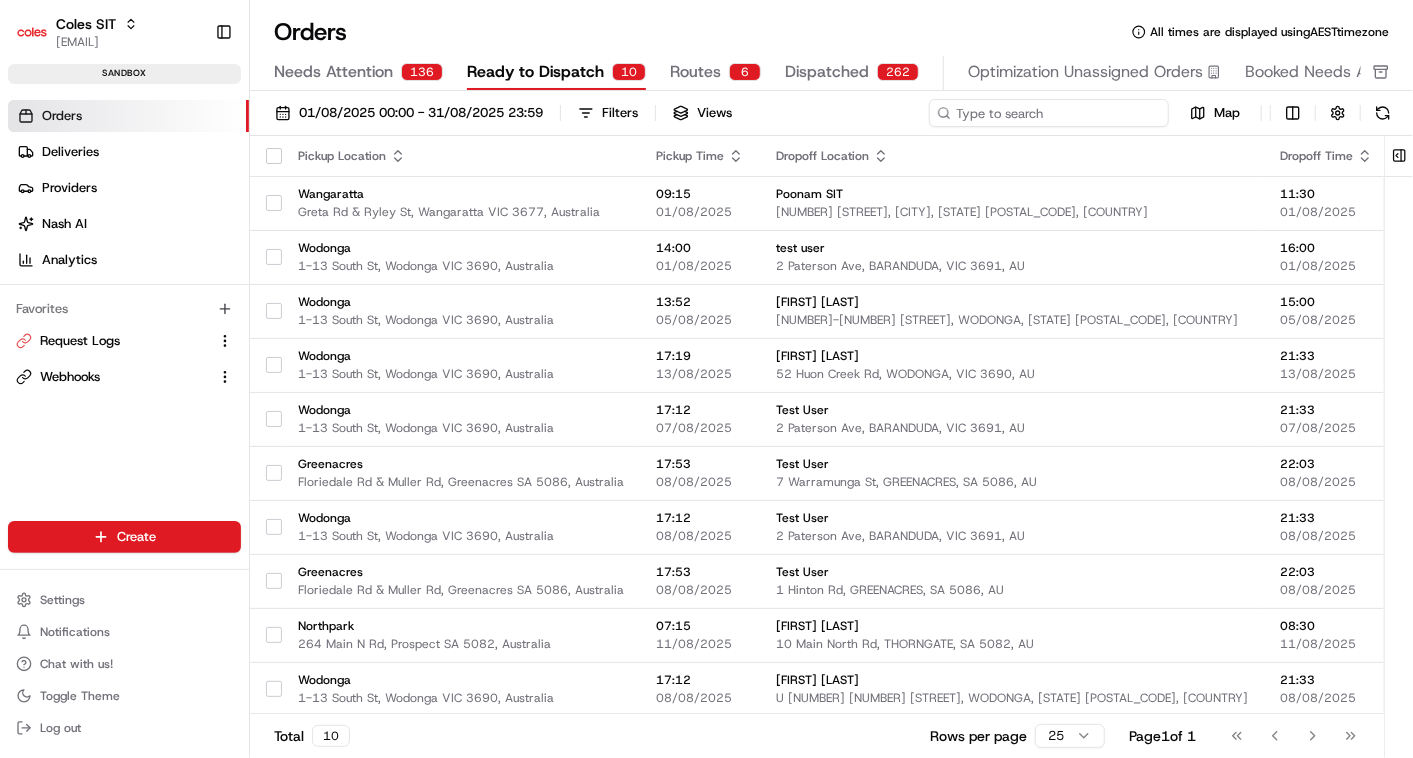 paste on "216557033" 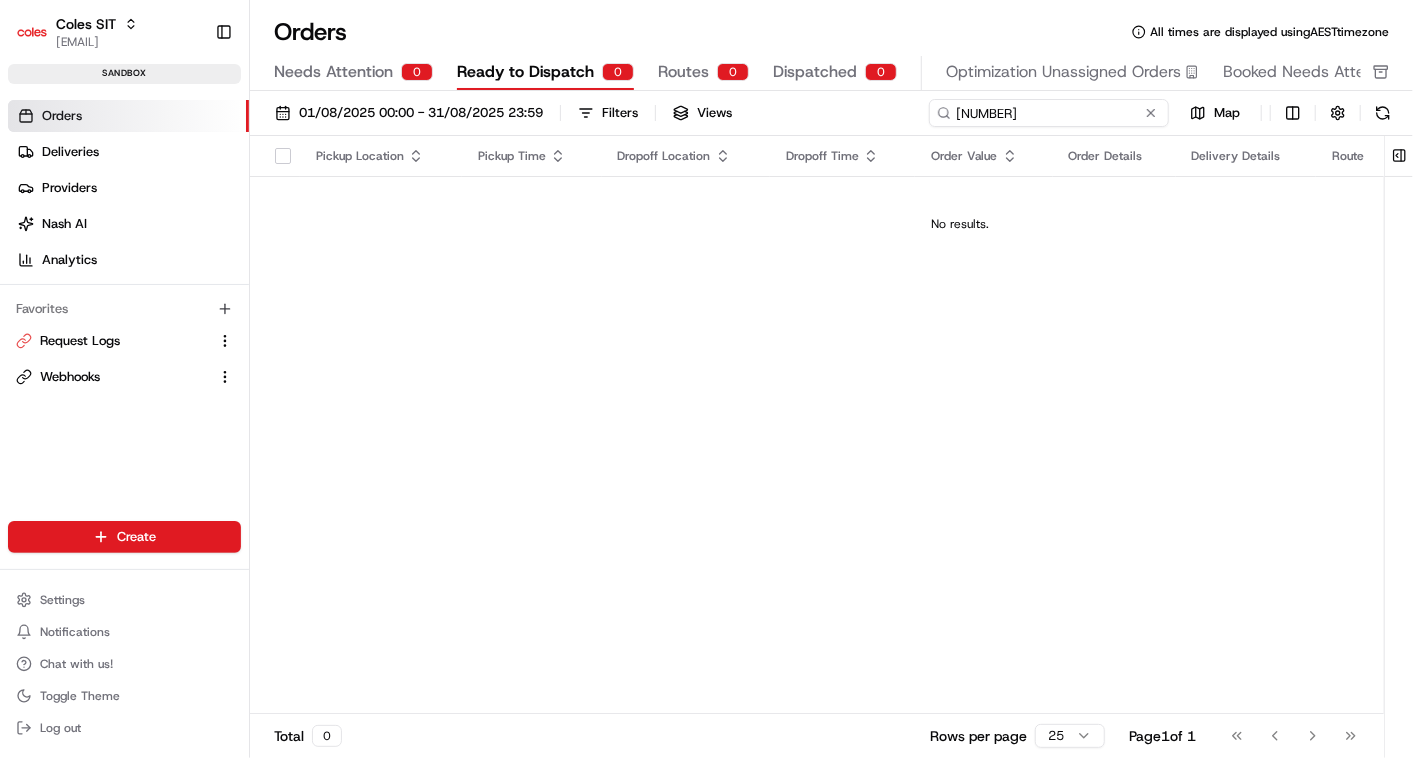 type on "216557033" 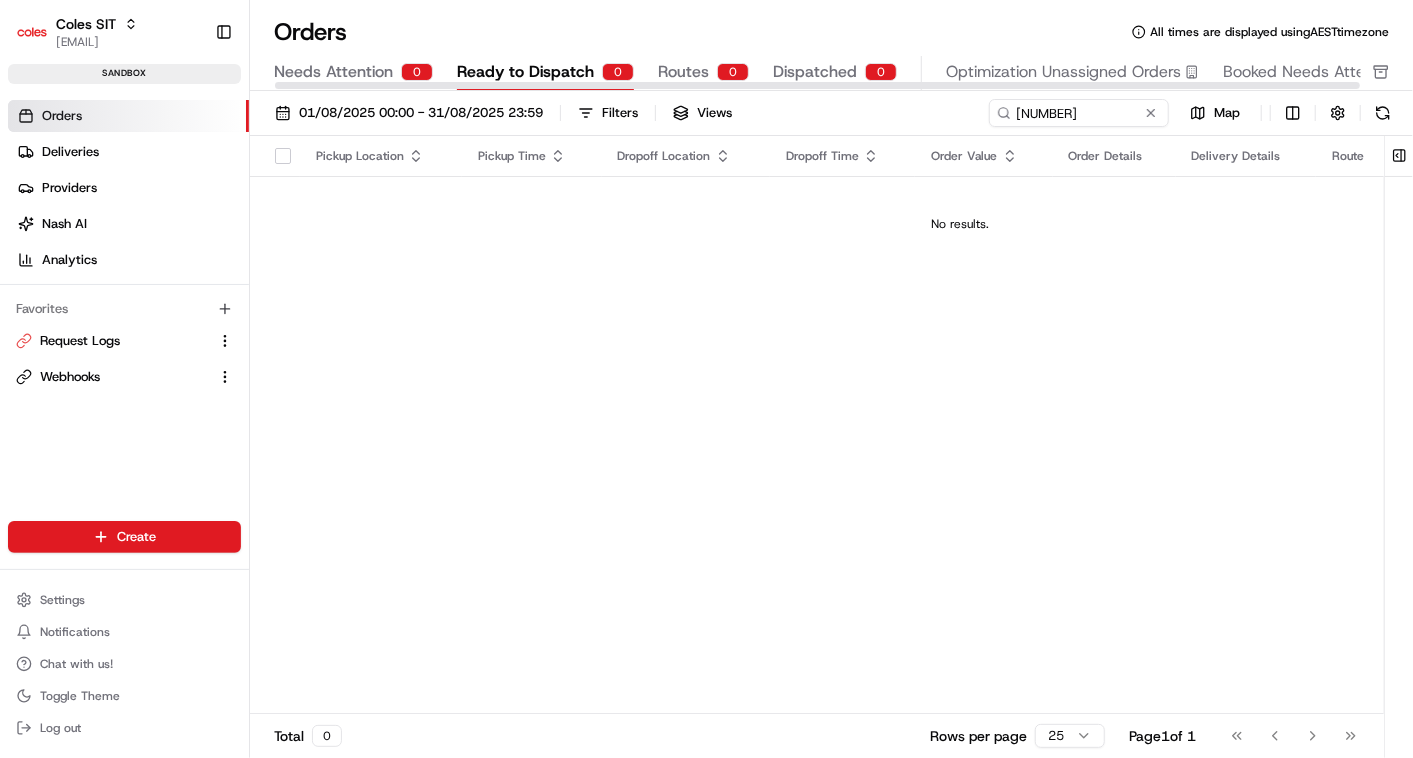 click on "Routes" at bounding box center (683, 72) 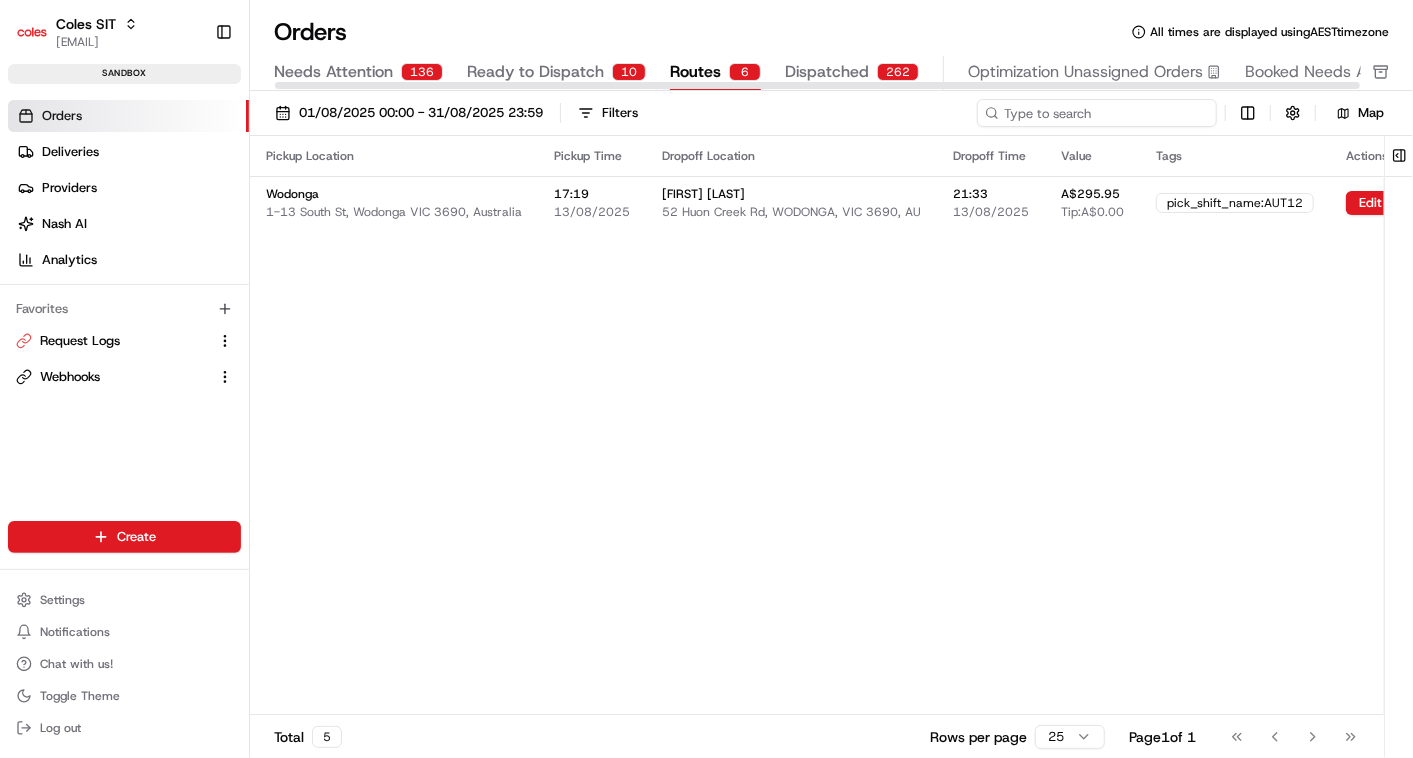 click at bounding box center [1097, 113] 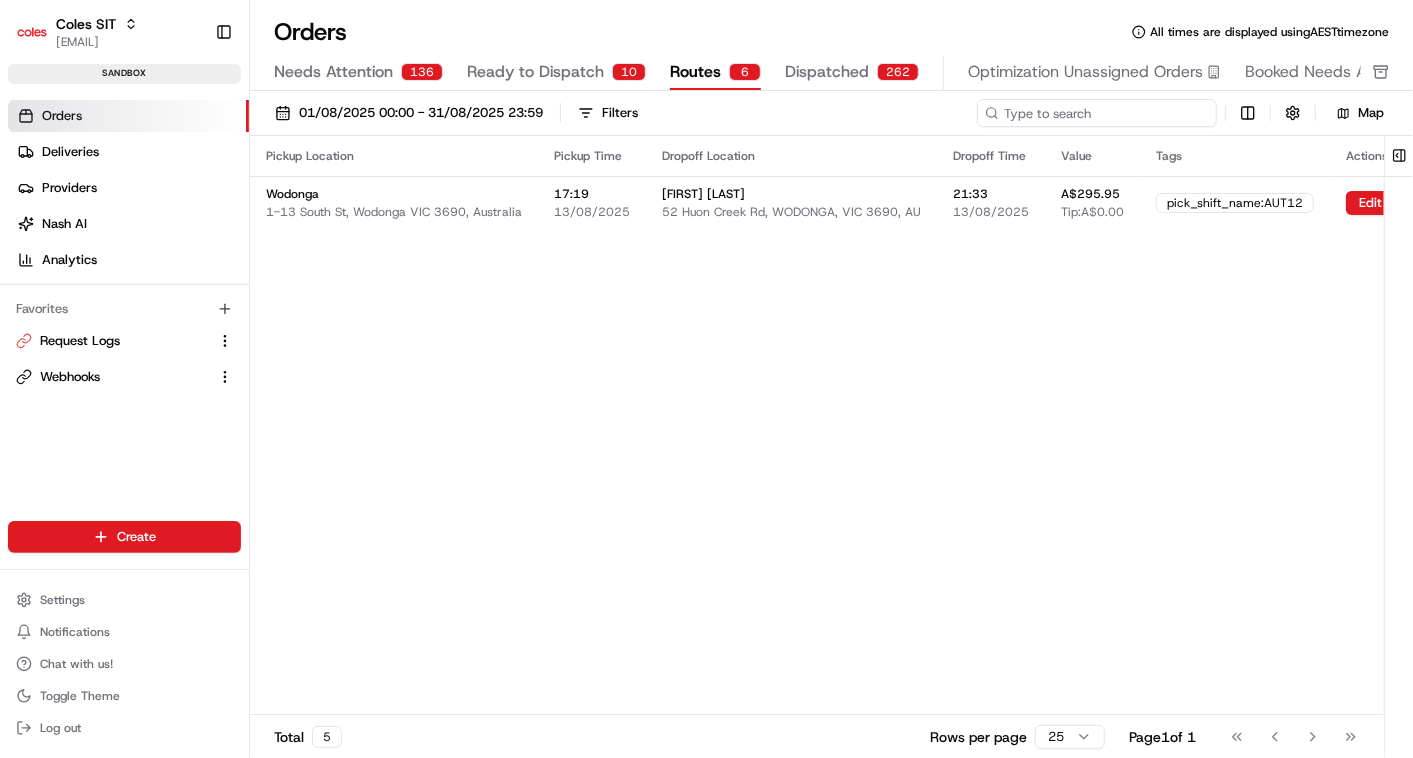 paste on "216557033" 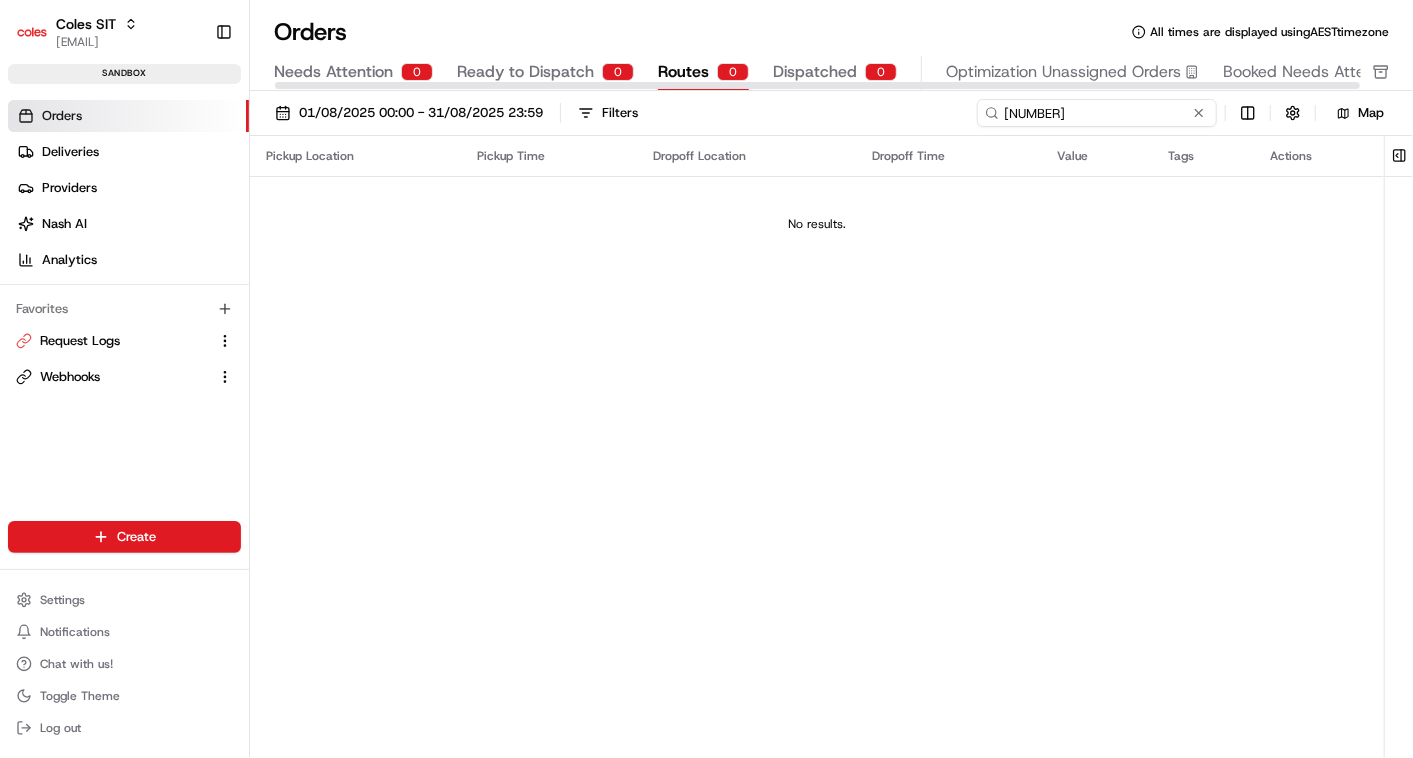 click on "216557033" at bounding box center (1097, 113) 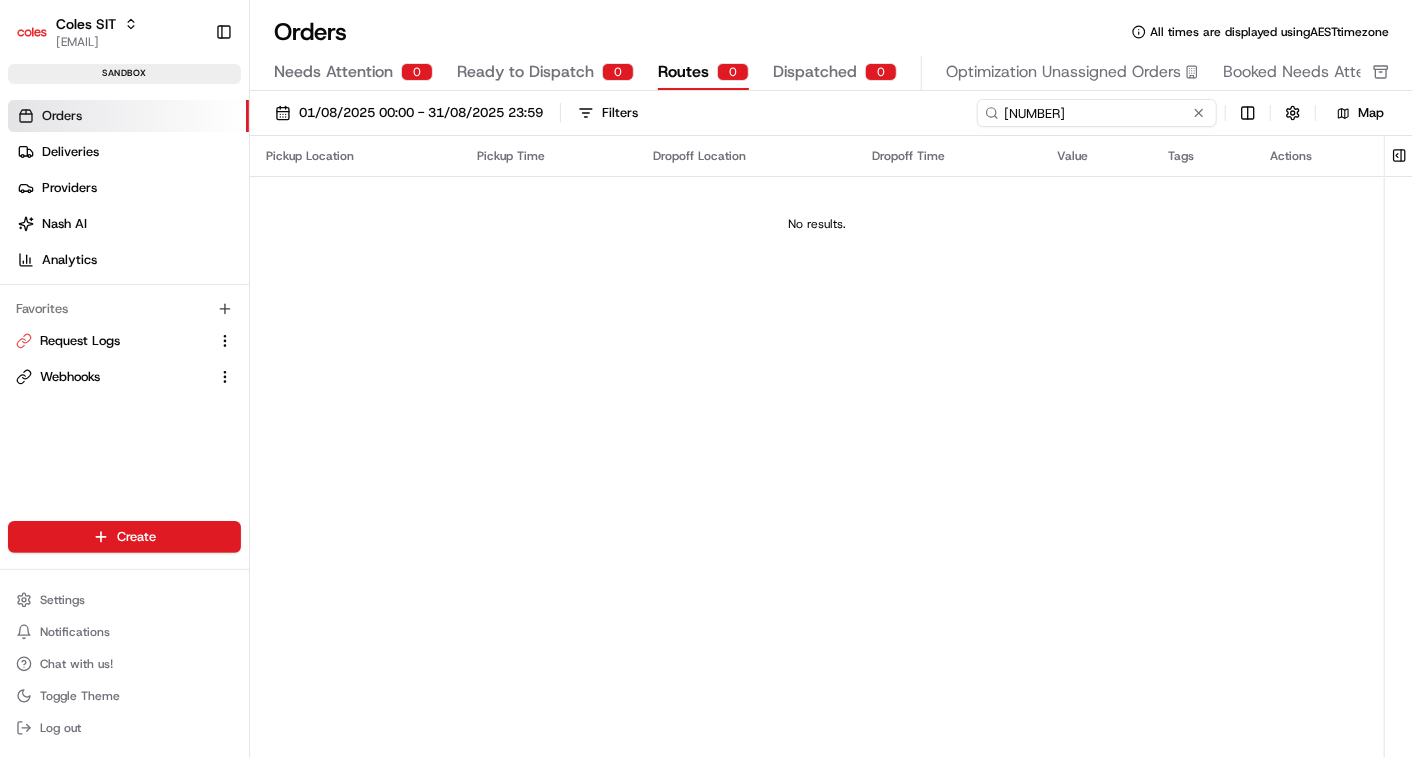 click on "216557033" at bounding box center (1097, 113) 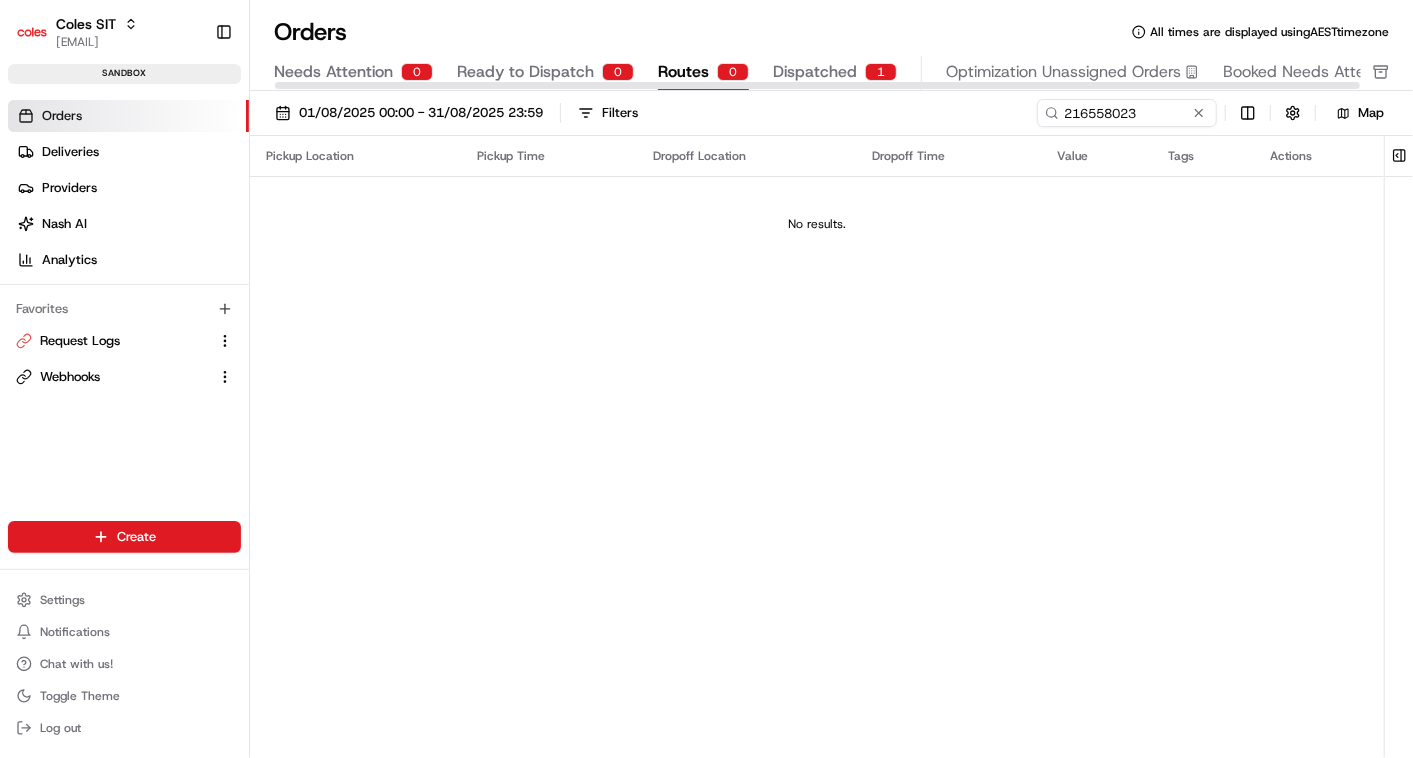 click on "Routes" at bounding box center [683, 72] 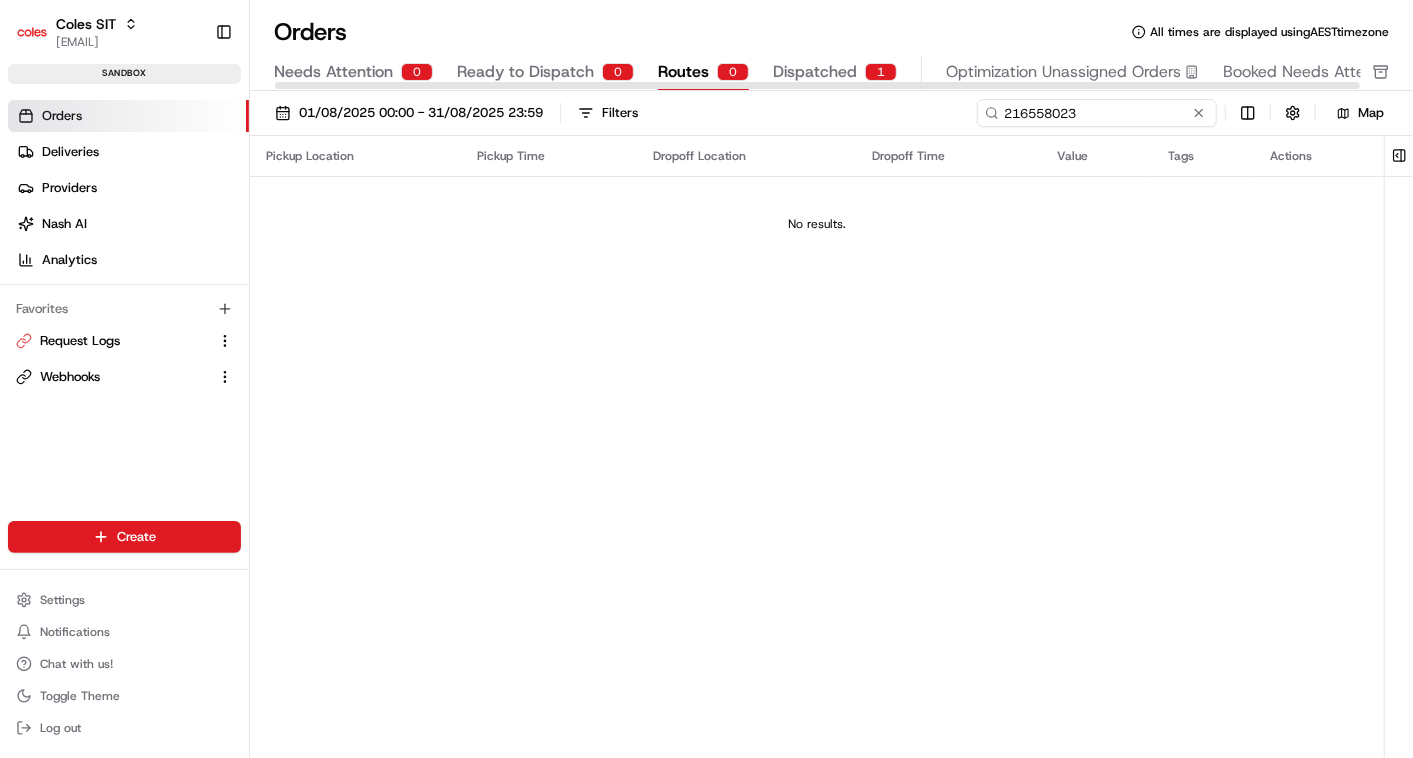 click on "216558023" at bounding box center (1097, 113) 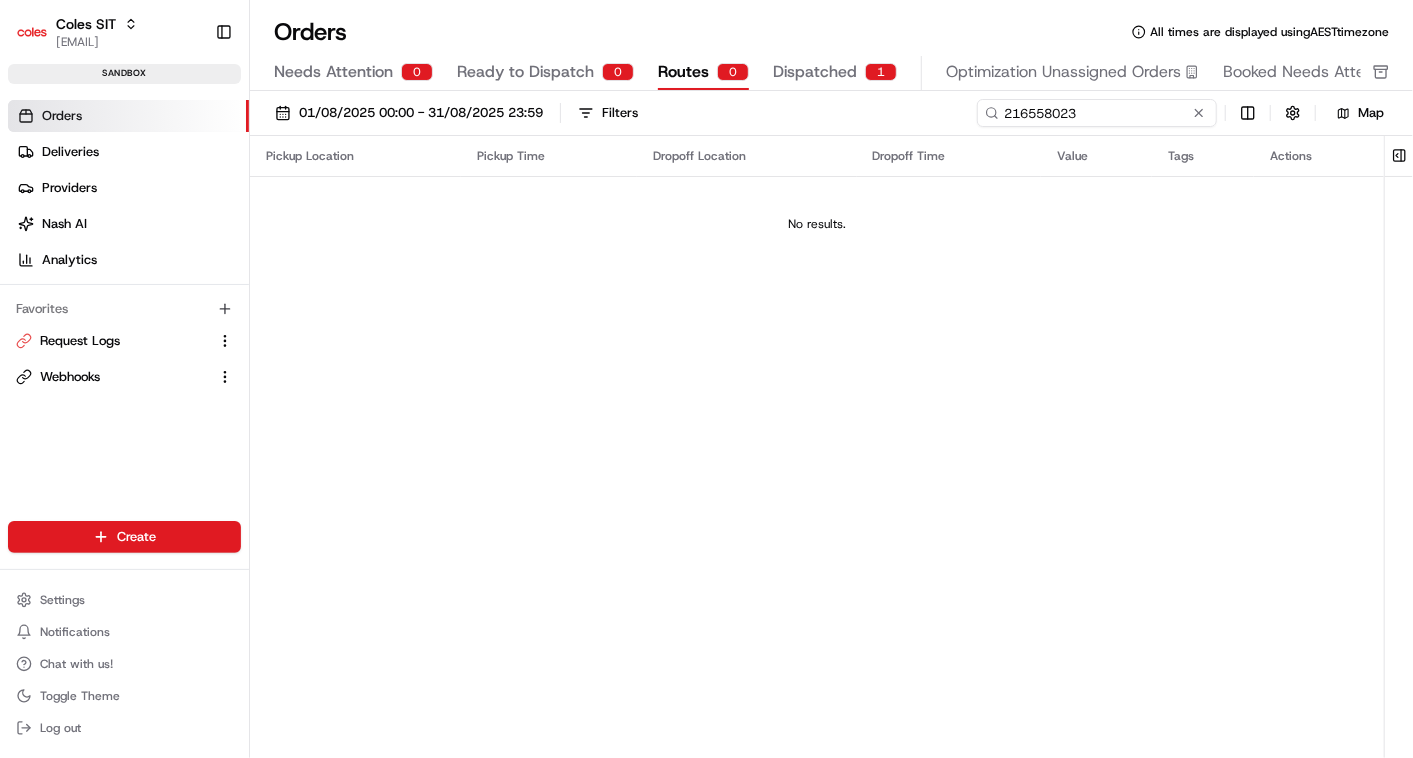 paste on "a" 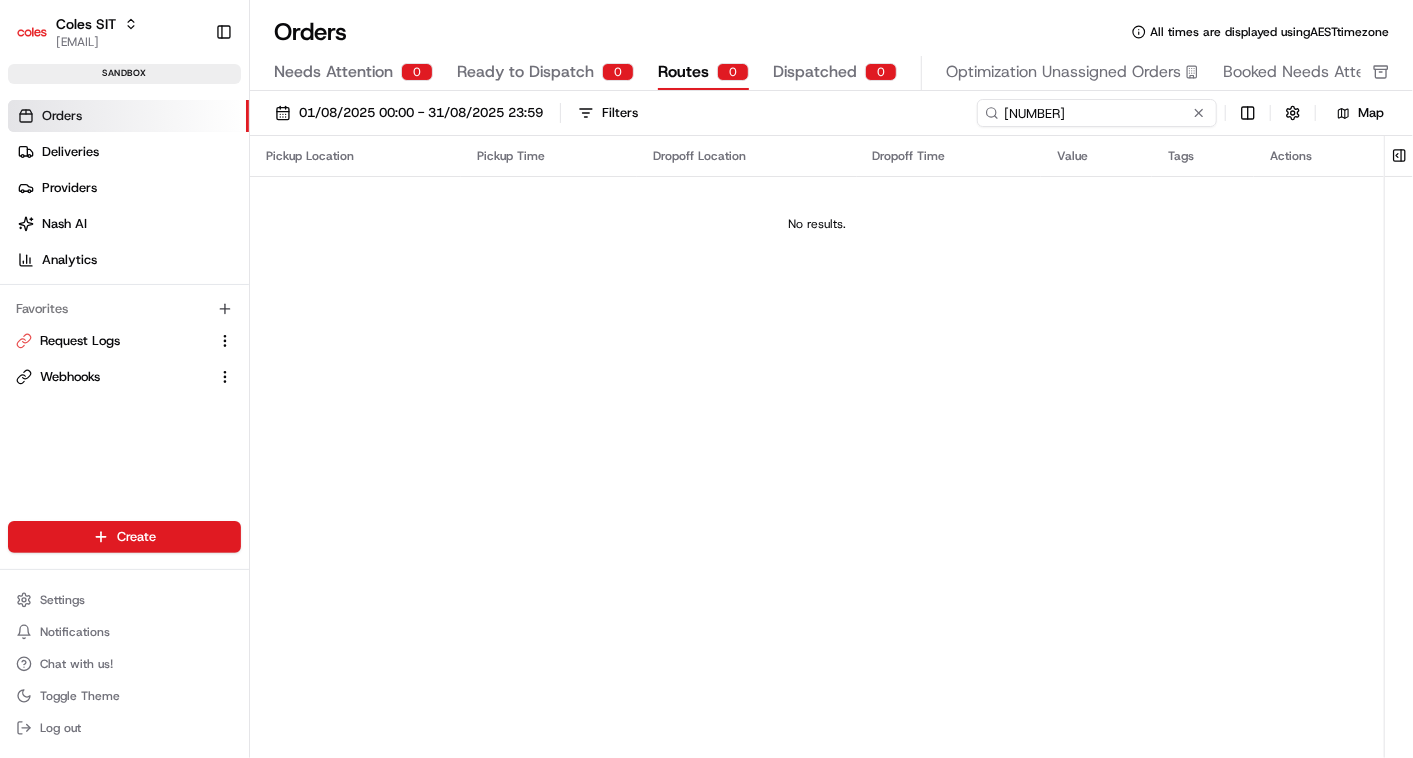 click on "a216558023" at bounding box center [1097, 113] 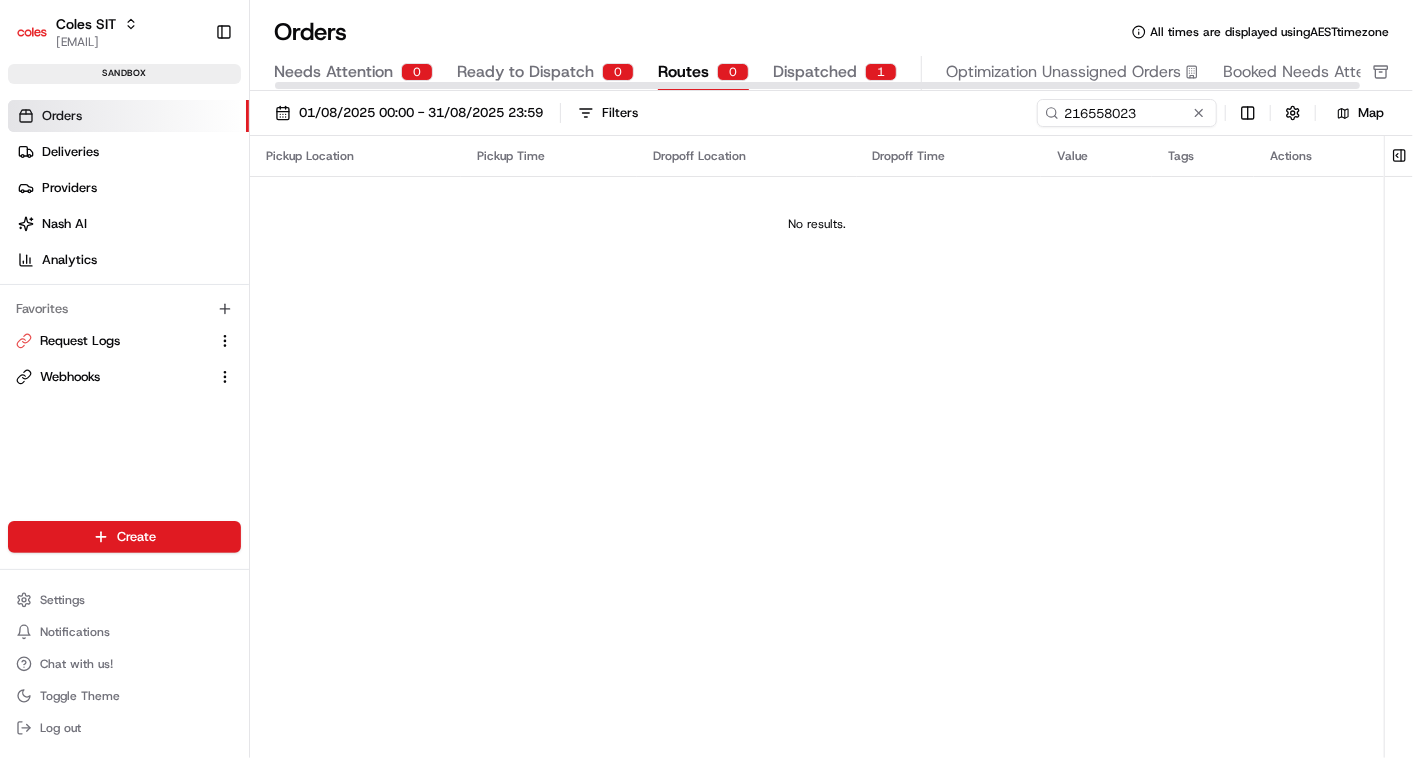 click on "Dispatched" at bounding box center [815, 72] 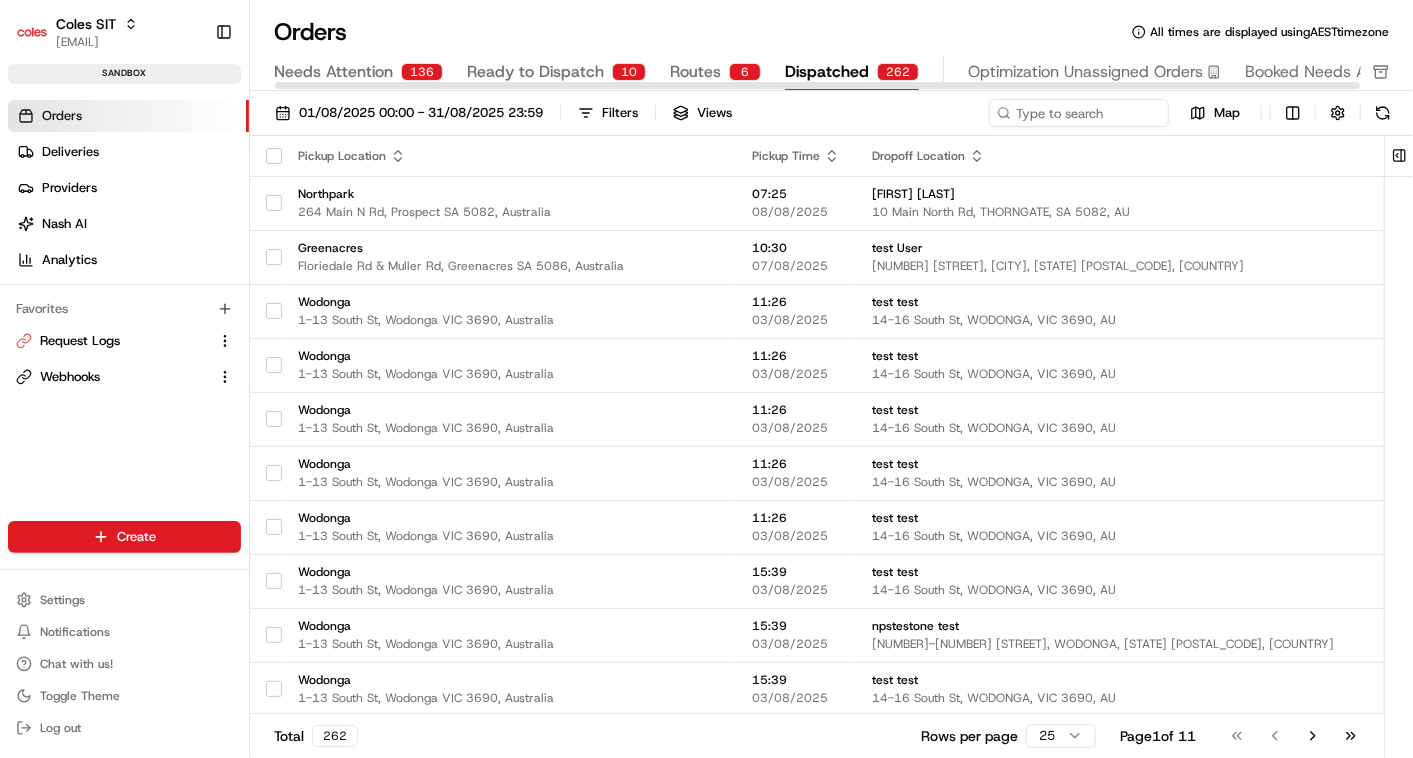 click on "01/08/2025 00:00 - 31/08/2025 23:59 Filters Views Map" at bounding box center [831, 117] 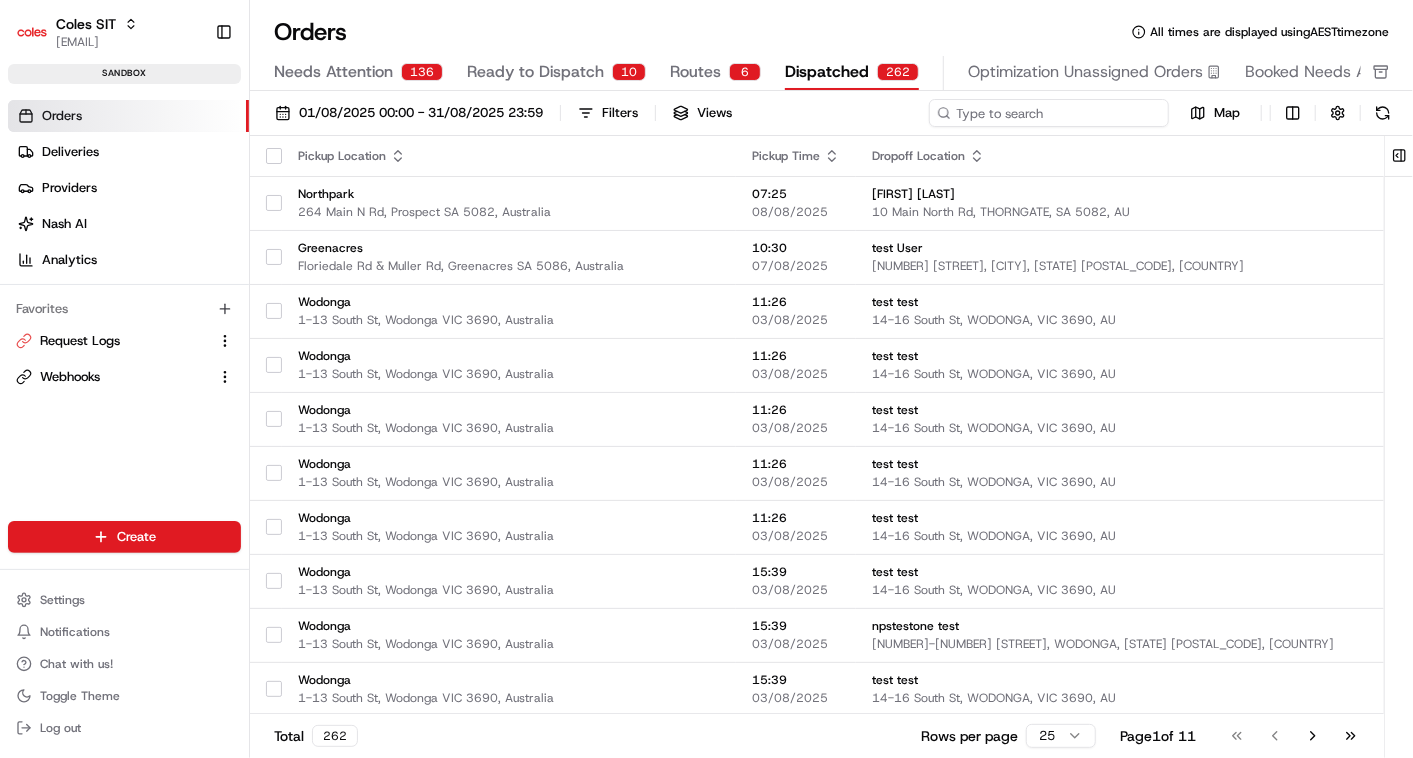 click at bounding box center [1049, 113] 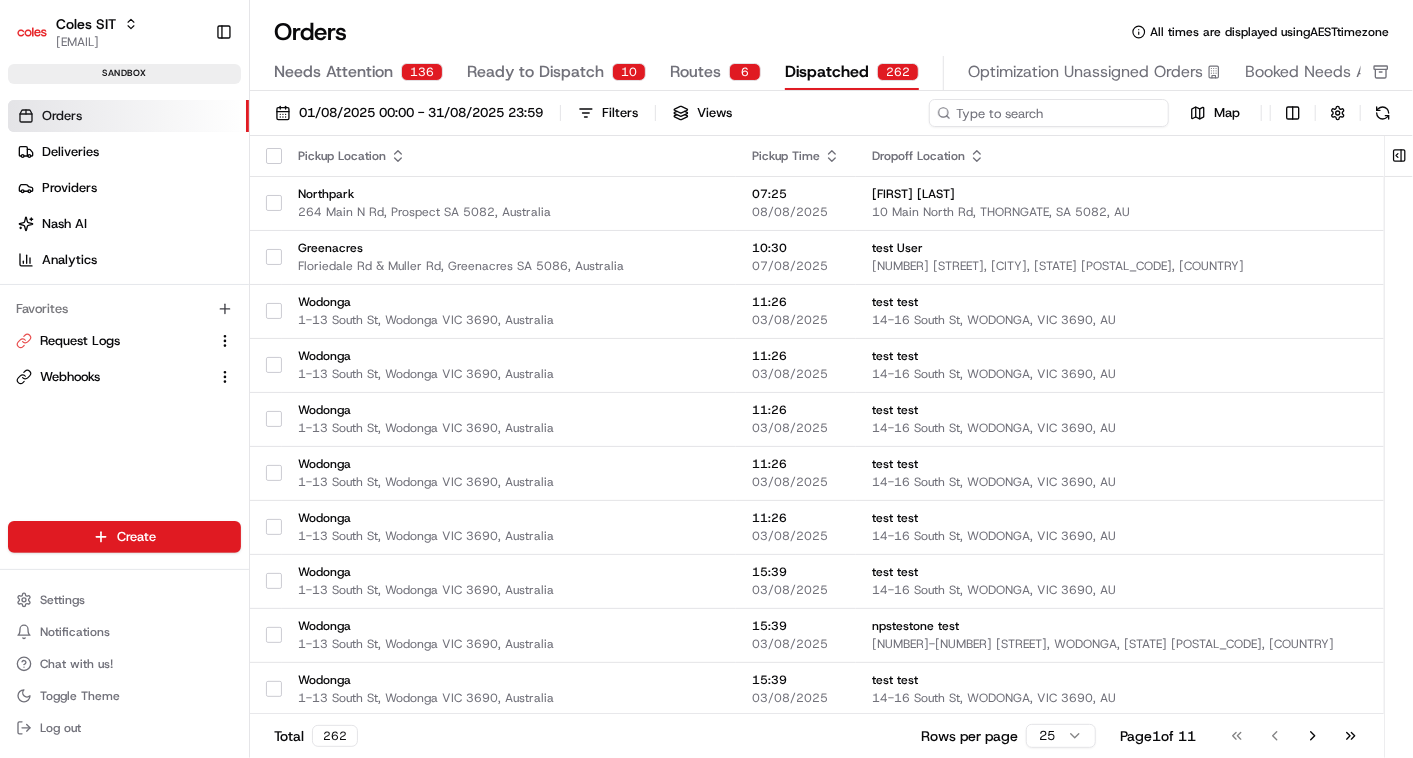 paste on "a216558023" 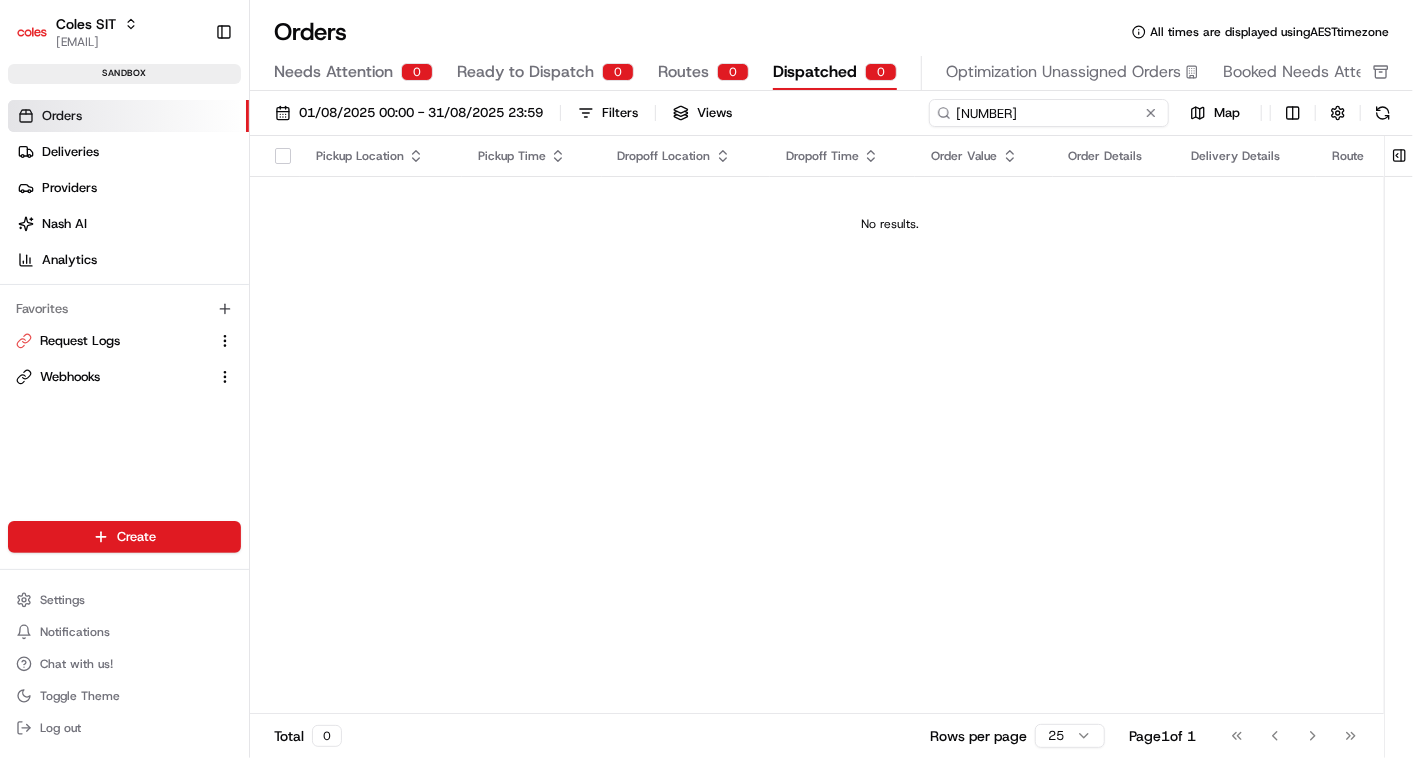 click on "a216558023" at bounding box center [1049, 113] 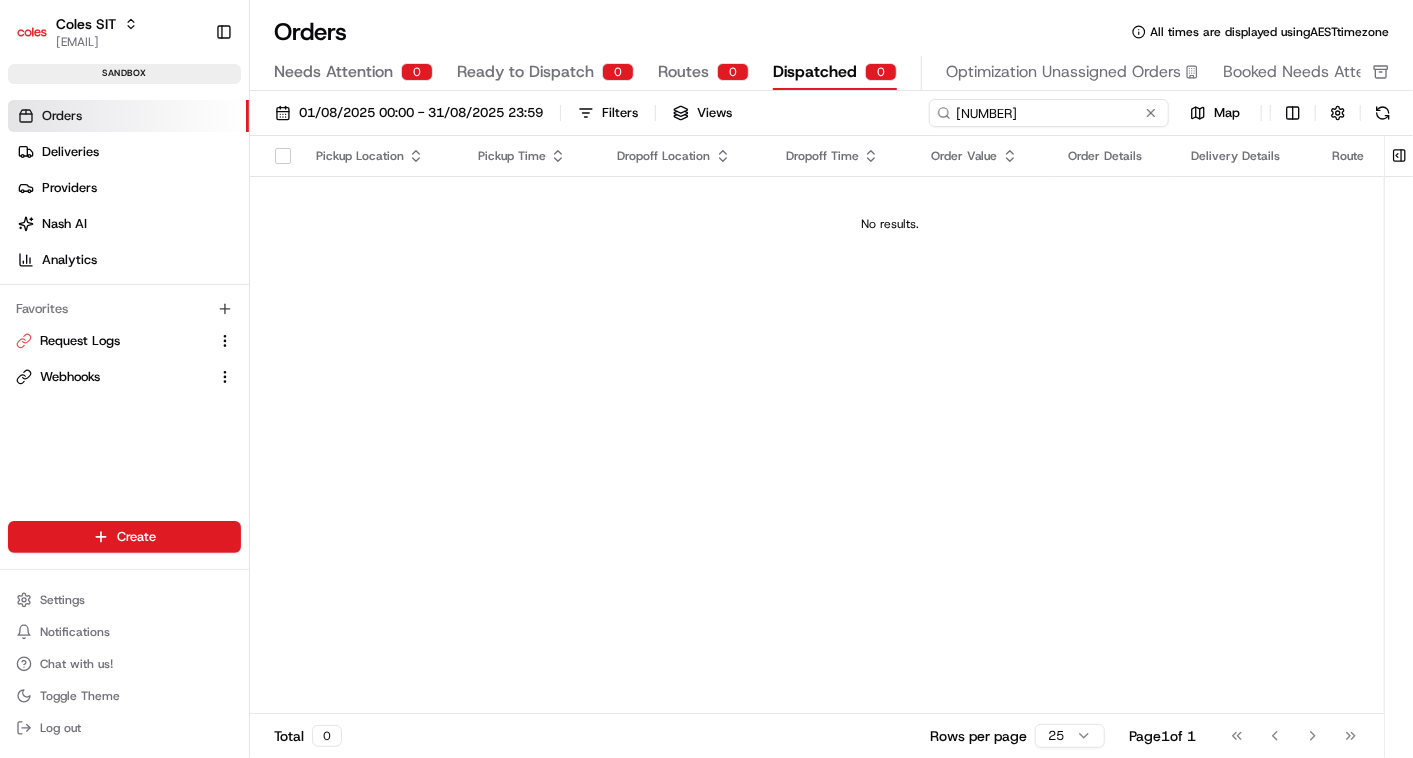 click on "a216558023" at bounding box center (1049, 113) 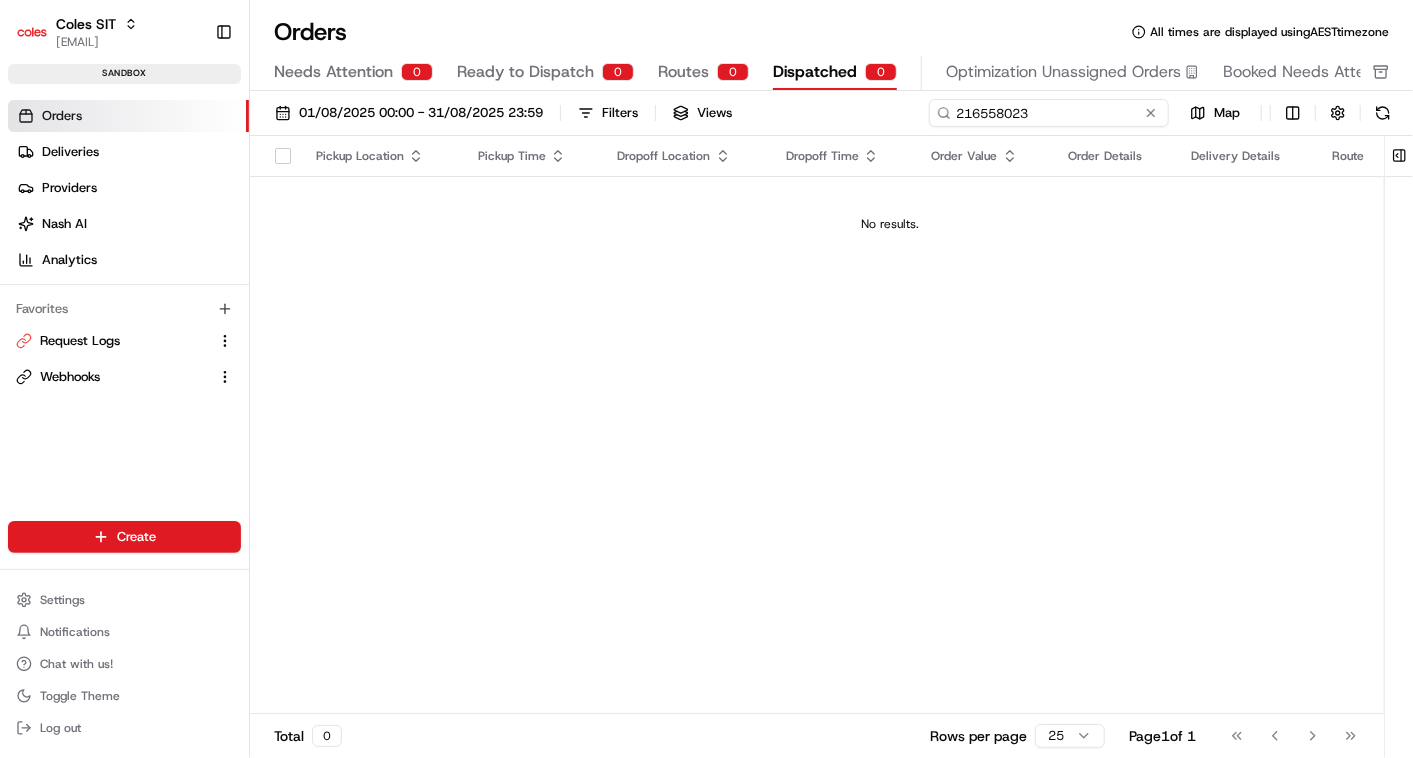 type on "216558023" 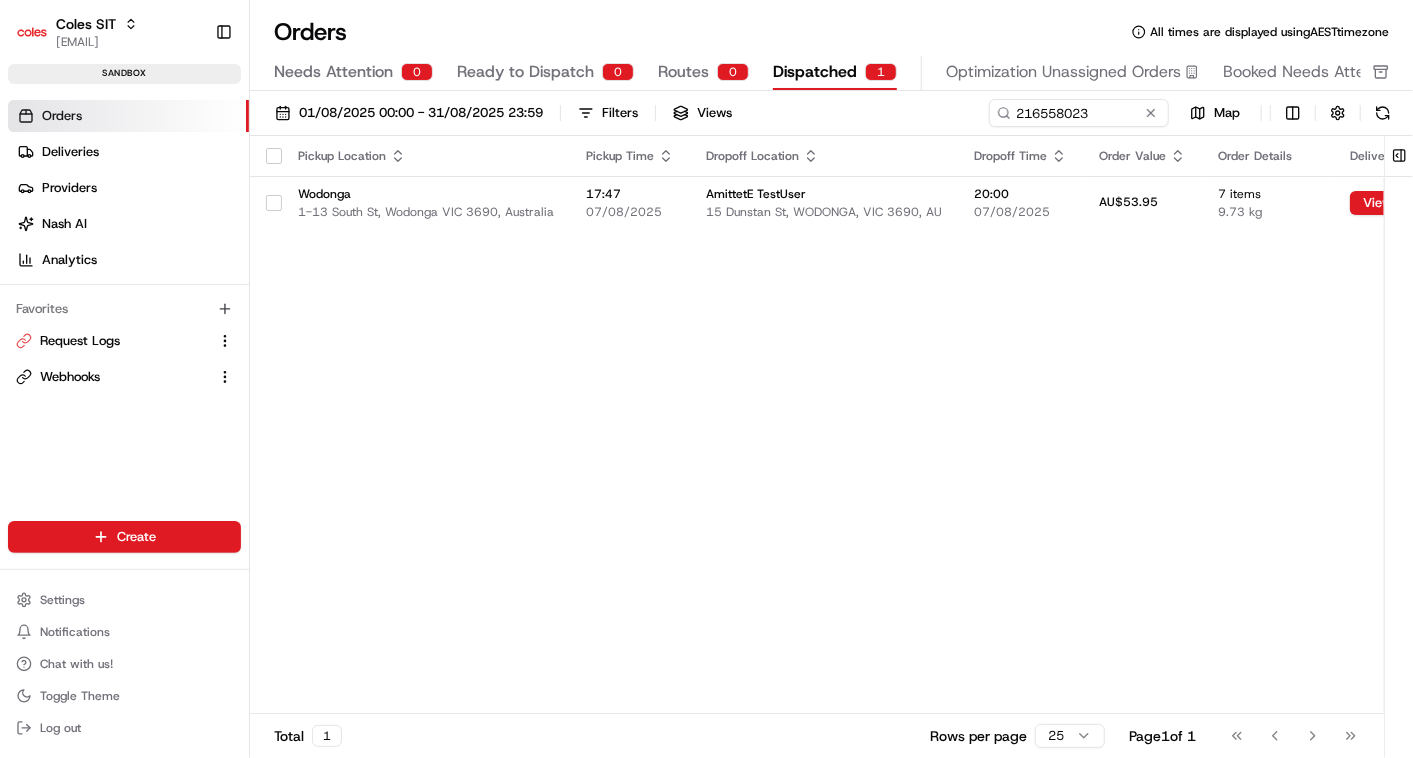 click on "Pickup Location Pickup Time Dropoff Location Dropoff Time Order Value Order Details Delivery Details Route Actions Wodonga 1-13 South St, Wodonga VIC 3690, Australia 17:47 07/08/2025 AmittetE TestUser 15 Dunstan St, WODONGA, VIC 3690, AU 20:00 07/08/2025 AU$53.95 7   items 9.73 kg View Job View Route" at bounding box center [961, 425] 